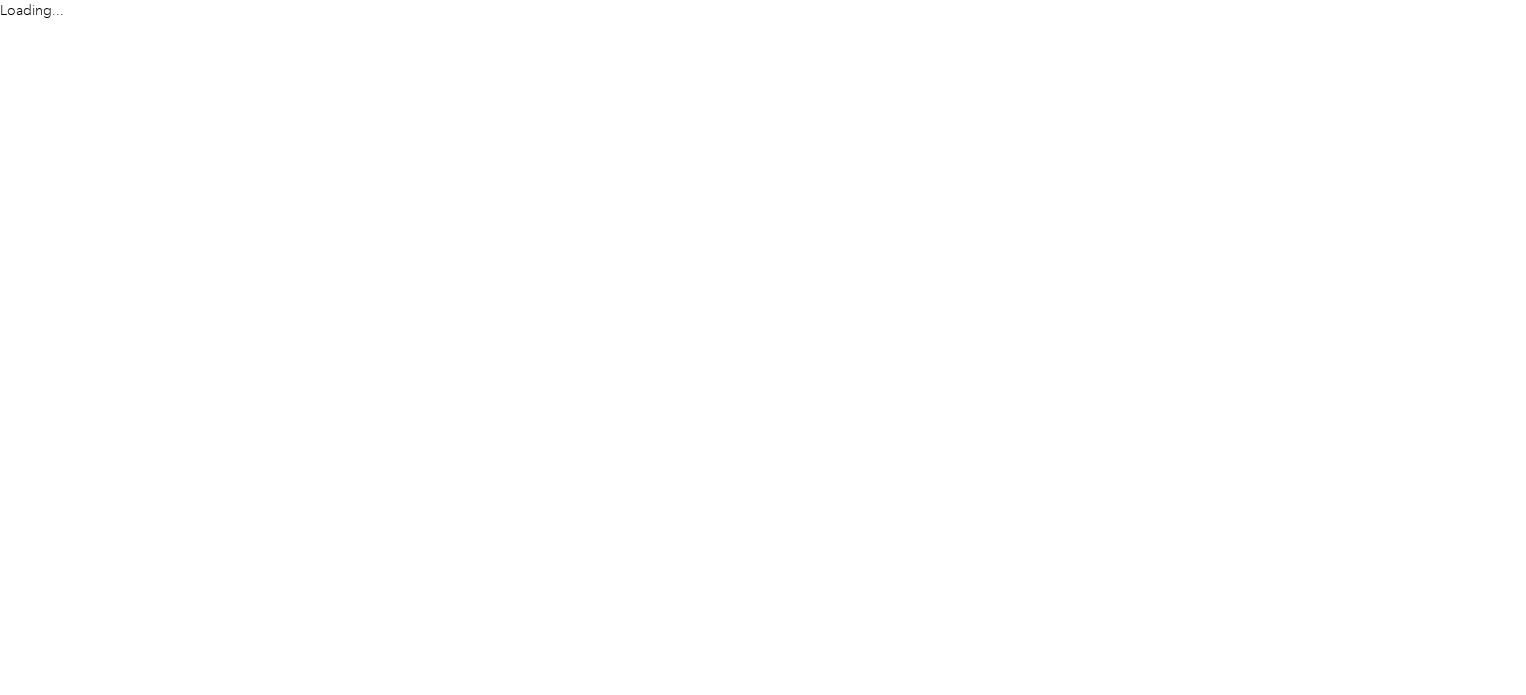 scroll, scrollTop: 0, scrollLeft: 0, axis: both 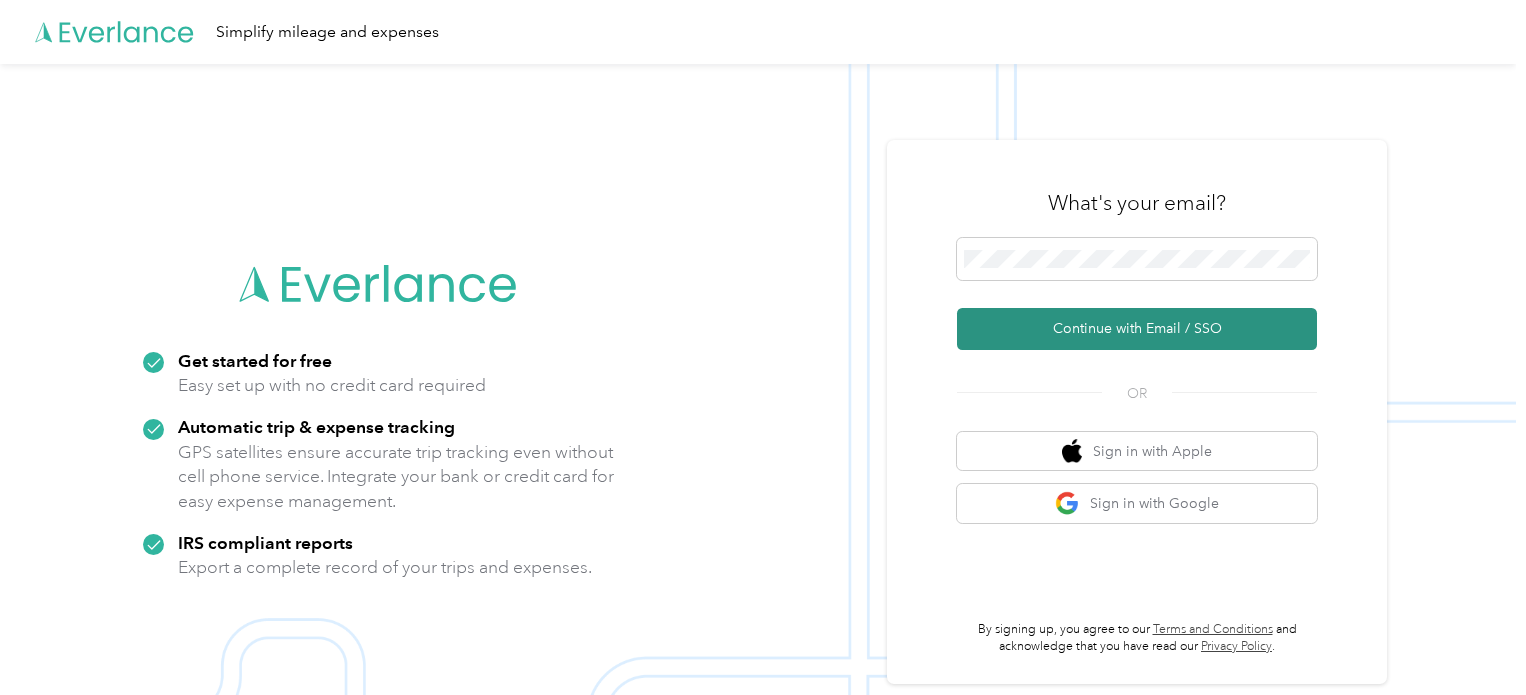 click on "Continue with Email / SSO" at bounding box center [1137, 329] 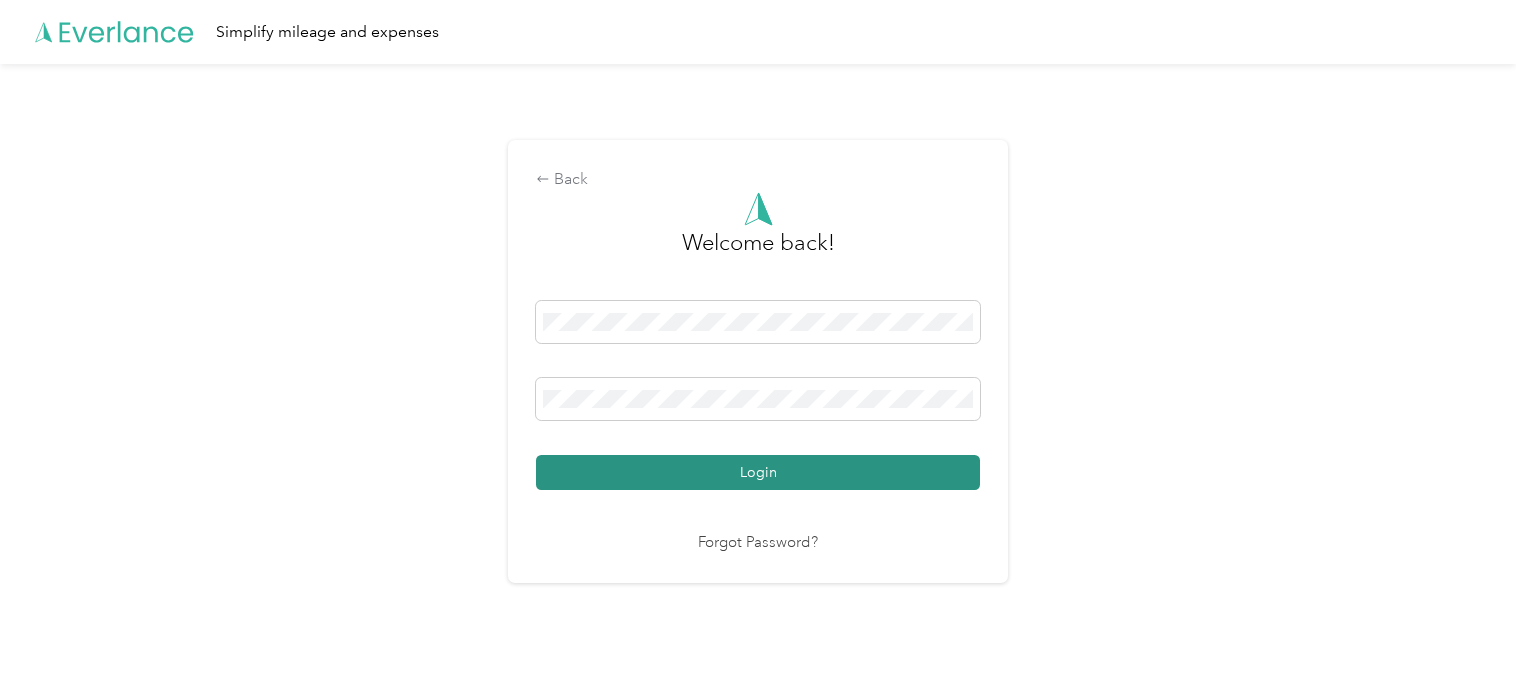 click on "Login" at bounding box center (758, 472) 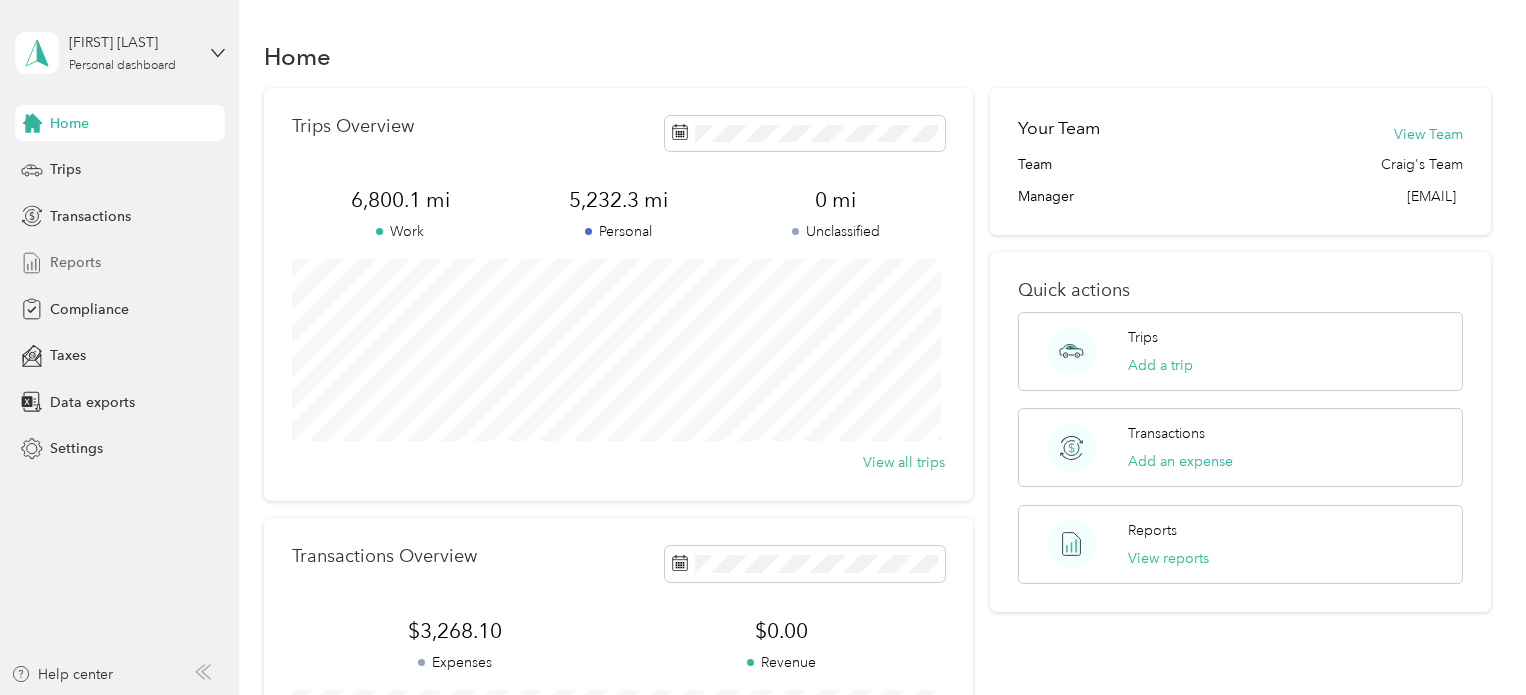 click on "Reports" at bounding box center (120, 263) 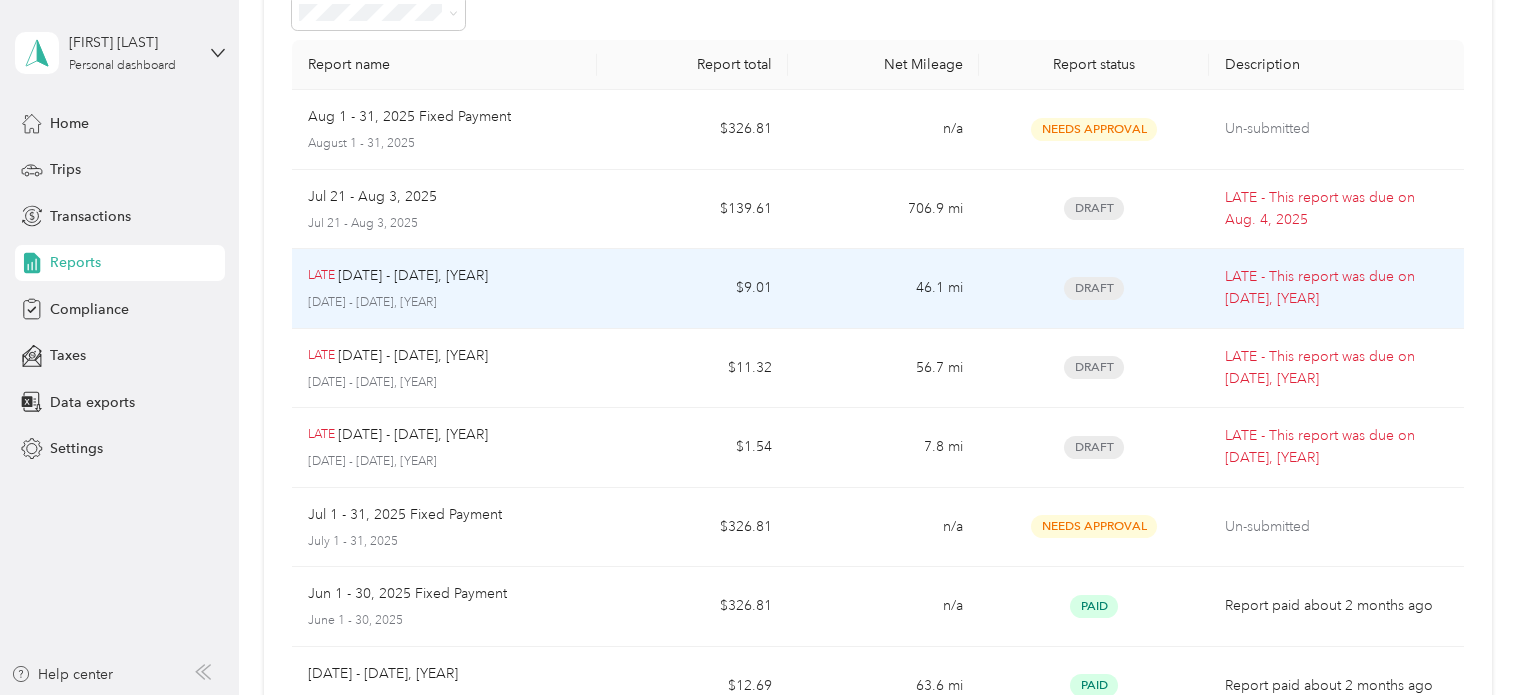 scroll, scrollTop: 200, scrollLeft: 0, axis: vertical 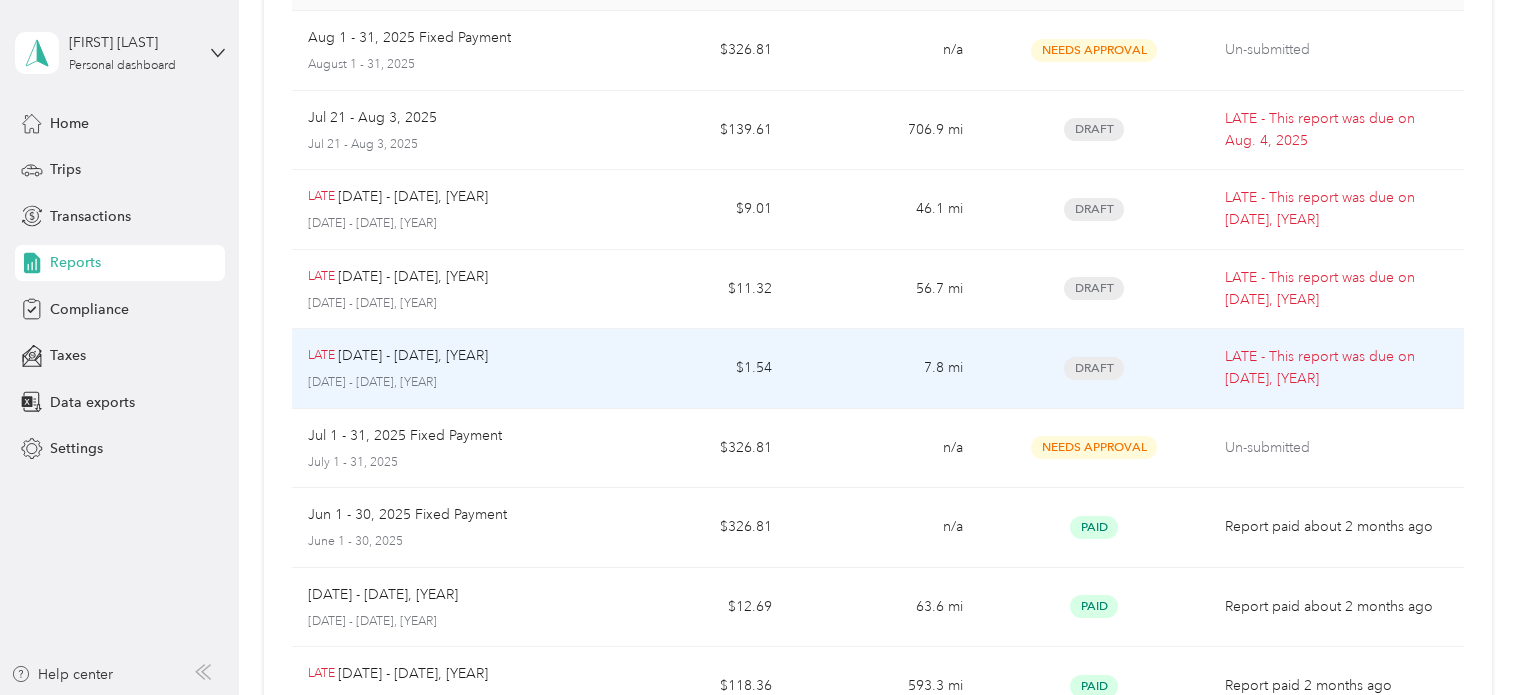 click on "LATE [DATE] - [DATE], [YEAR] [DATE] - [DATE], [YEAR]" at bounding box center [445, 368] 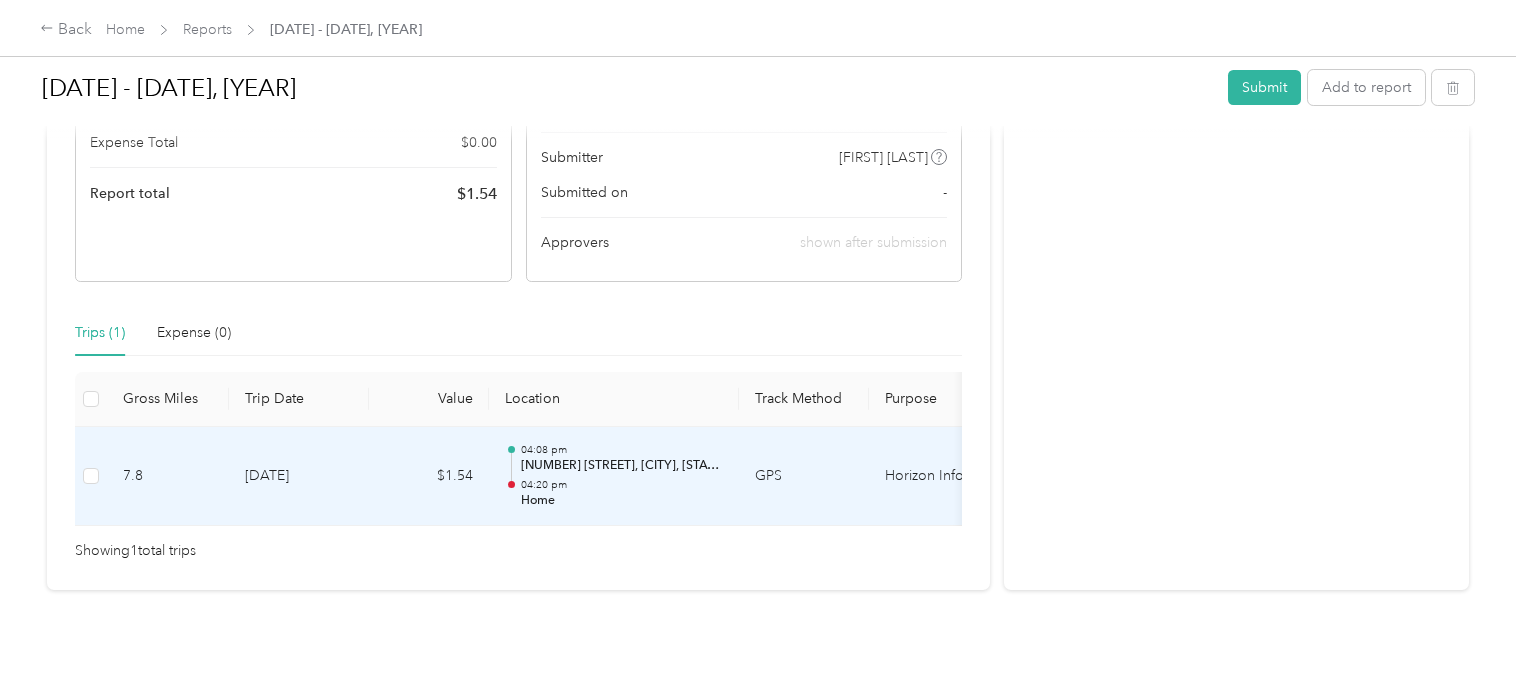 scroll, scrollTop: 0, scrollLeft: 0, axis: both 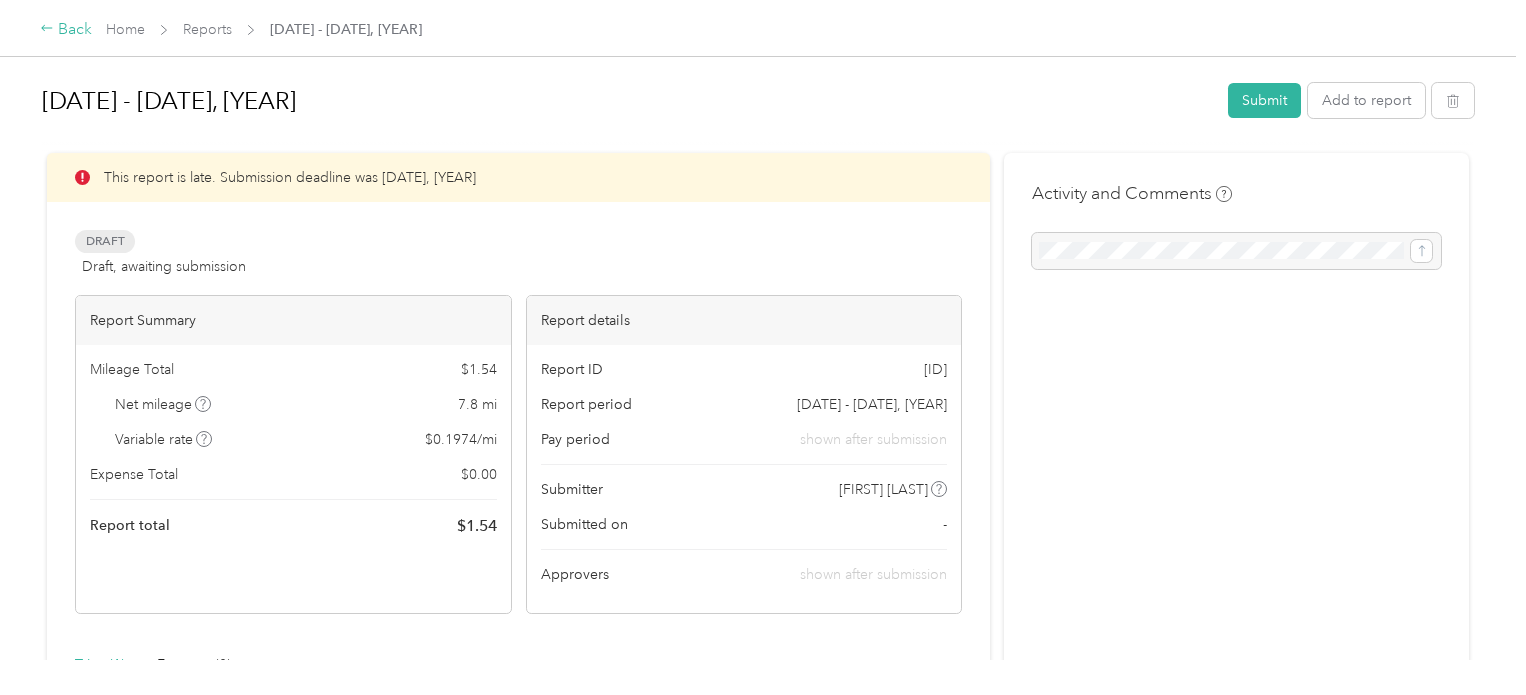 click on "Back" at bounding box center (66, 30) 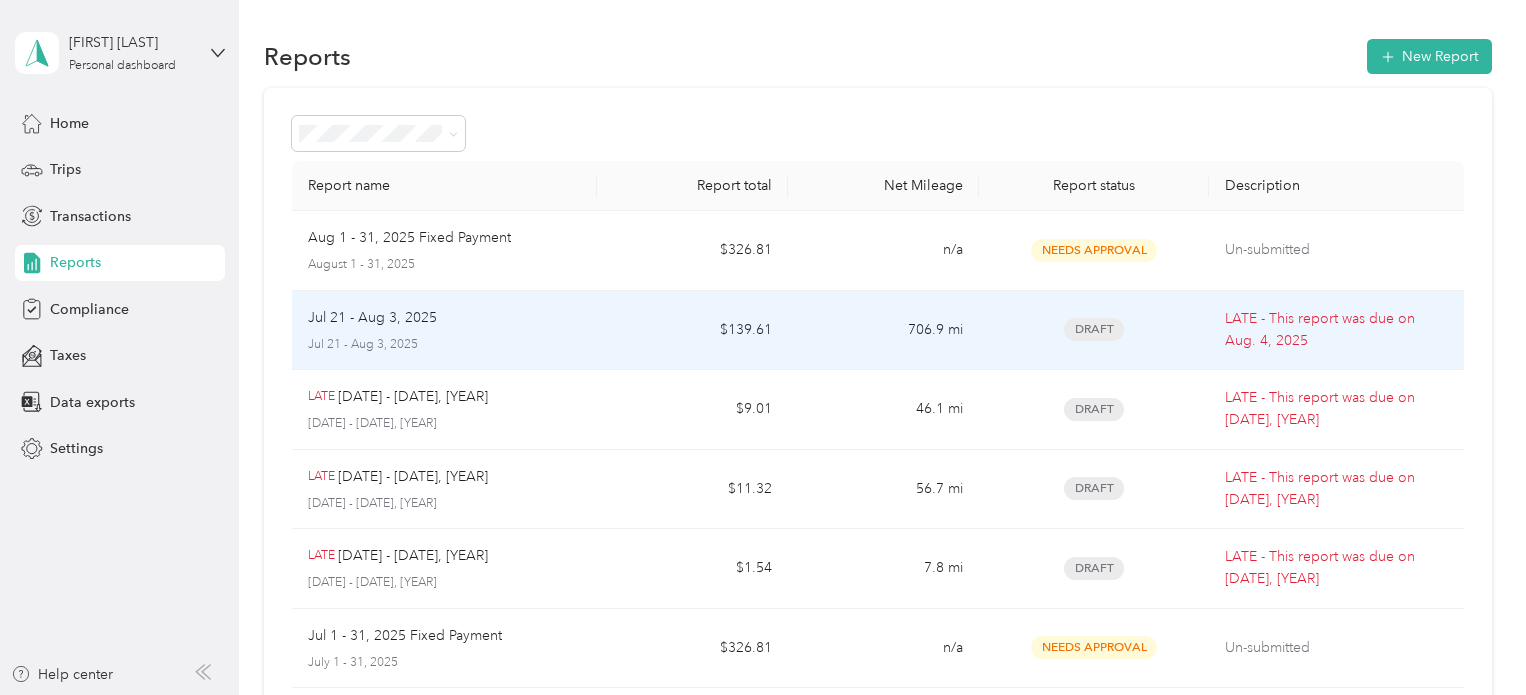 click on "Jul 21 - Aug 3, 2025" at bounding box center (445, 345) 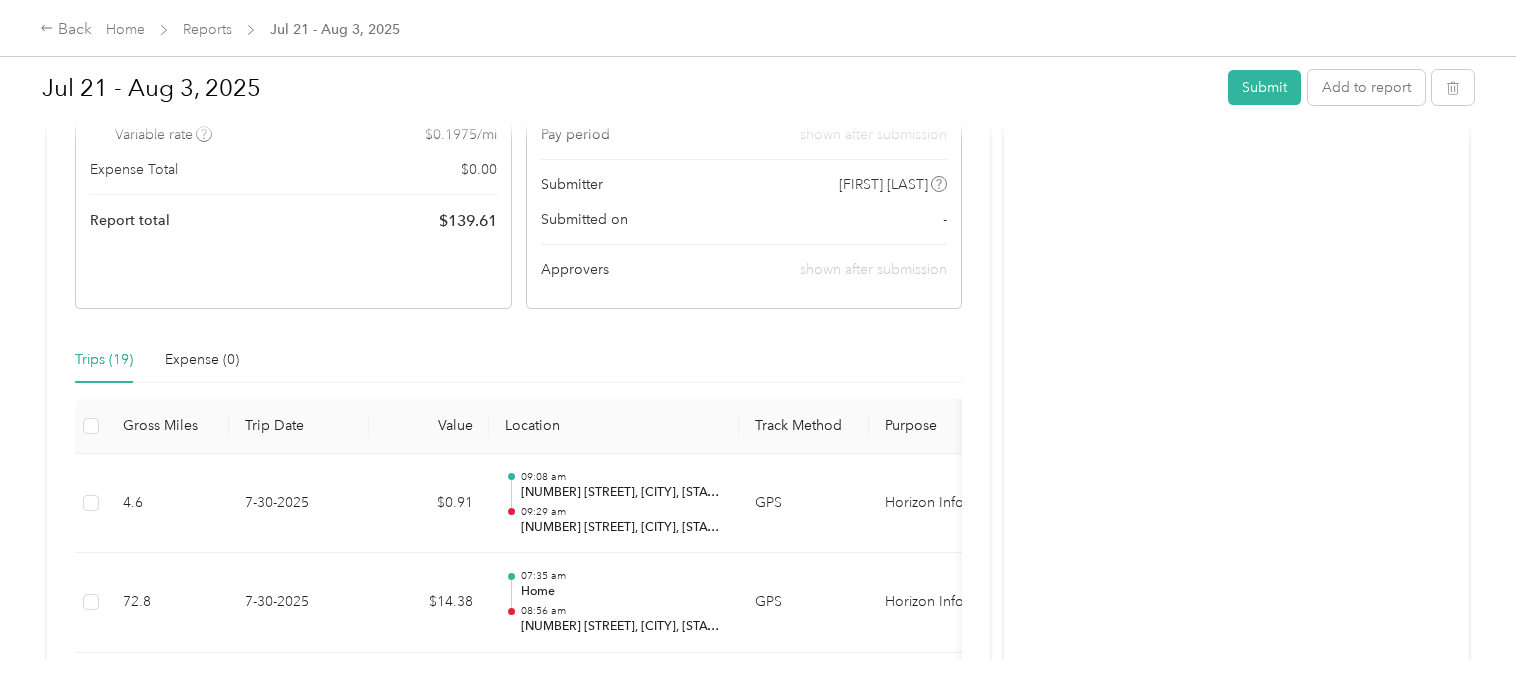 scroll, scrollTop: 0, scrollLeft: 0, axis: both 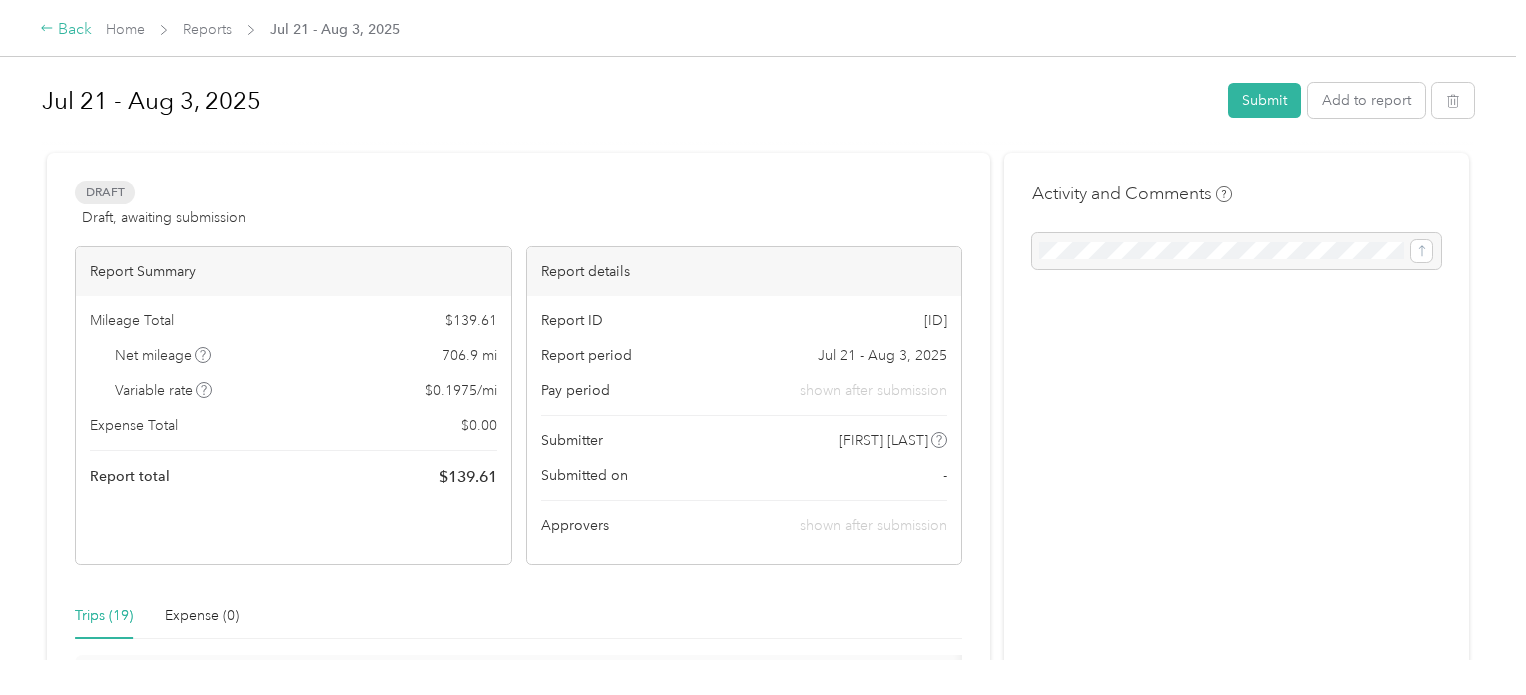 click 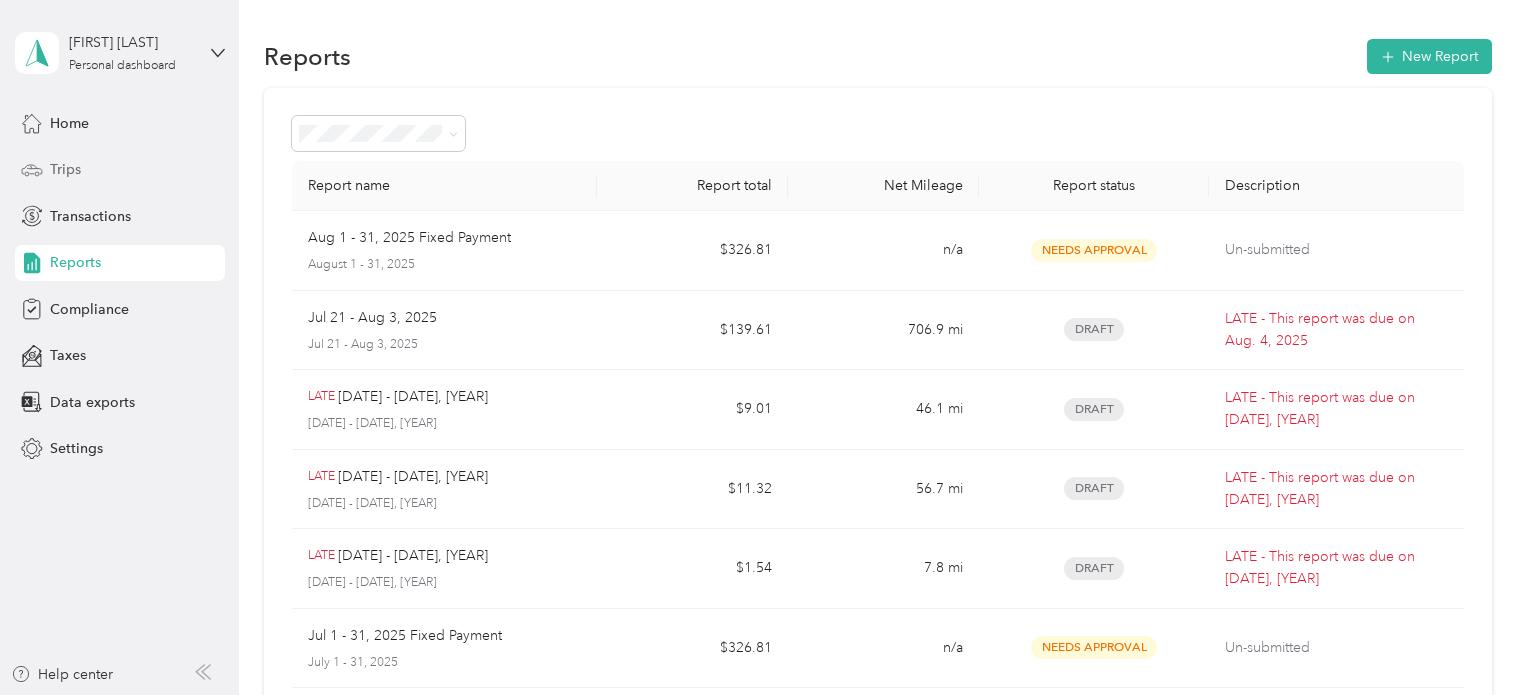 click on "Trips" at bounding box center (65, 169) 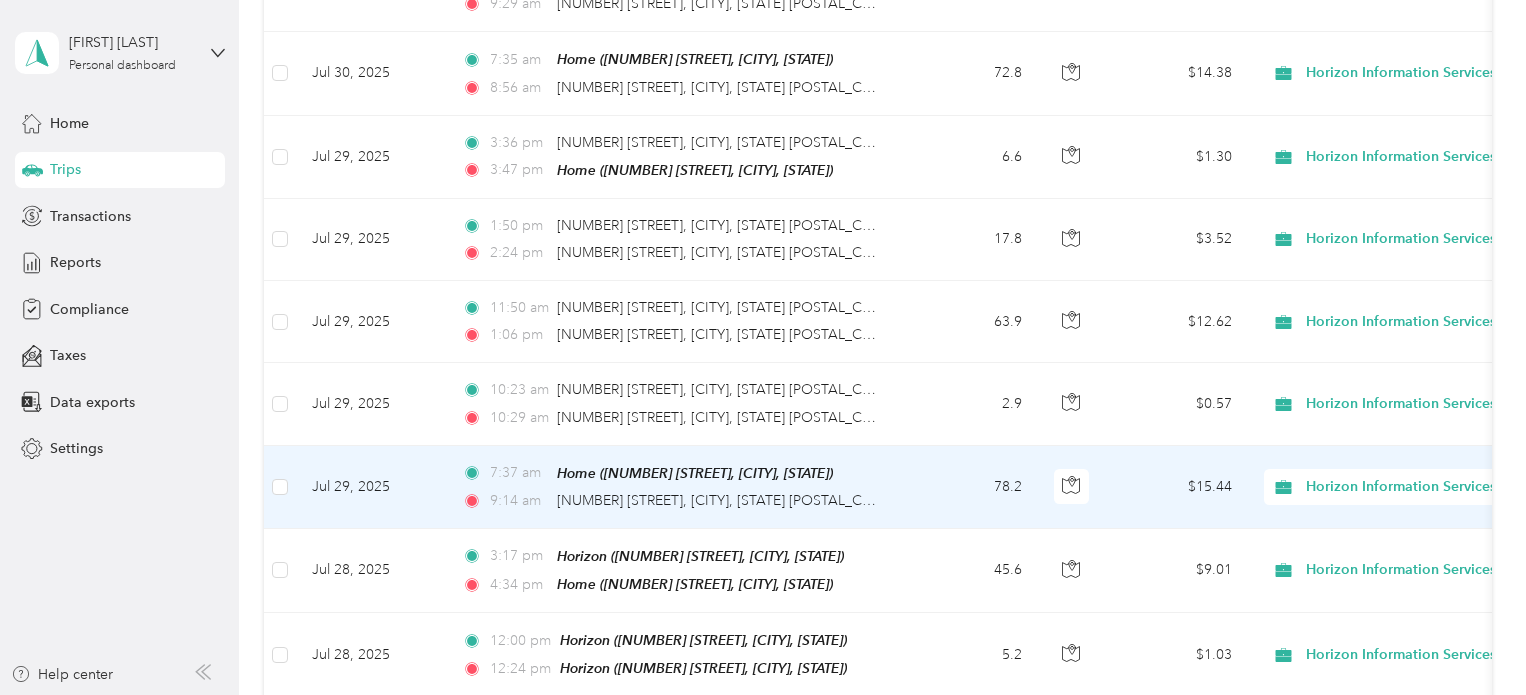 scroll, scrollTop: 400, scrollLeft: 0, axis: vertical 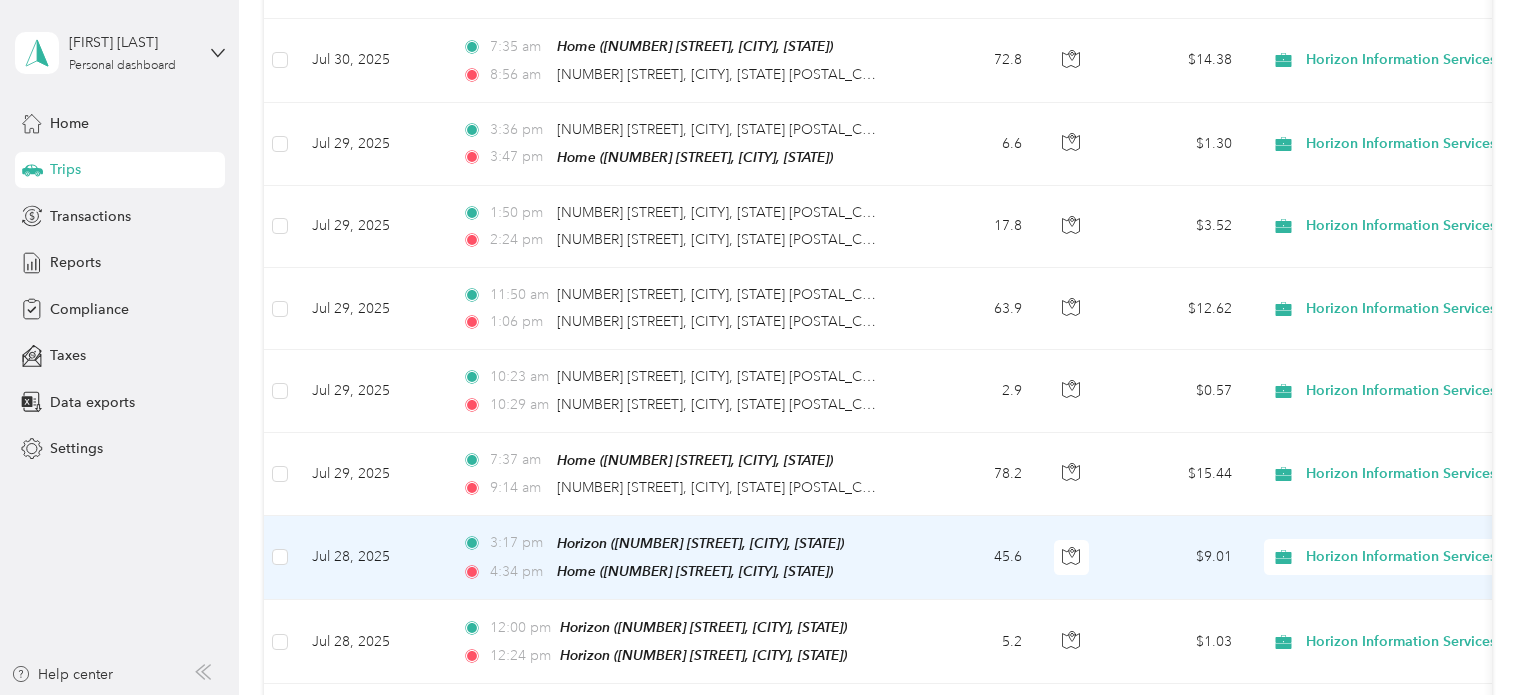click on "Horizon Information Services" at bounding box center (1401, 557) 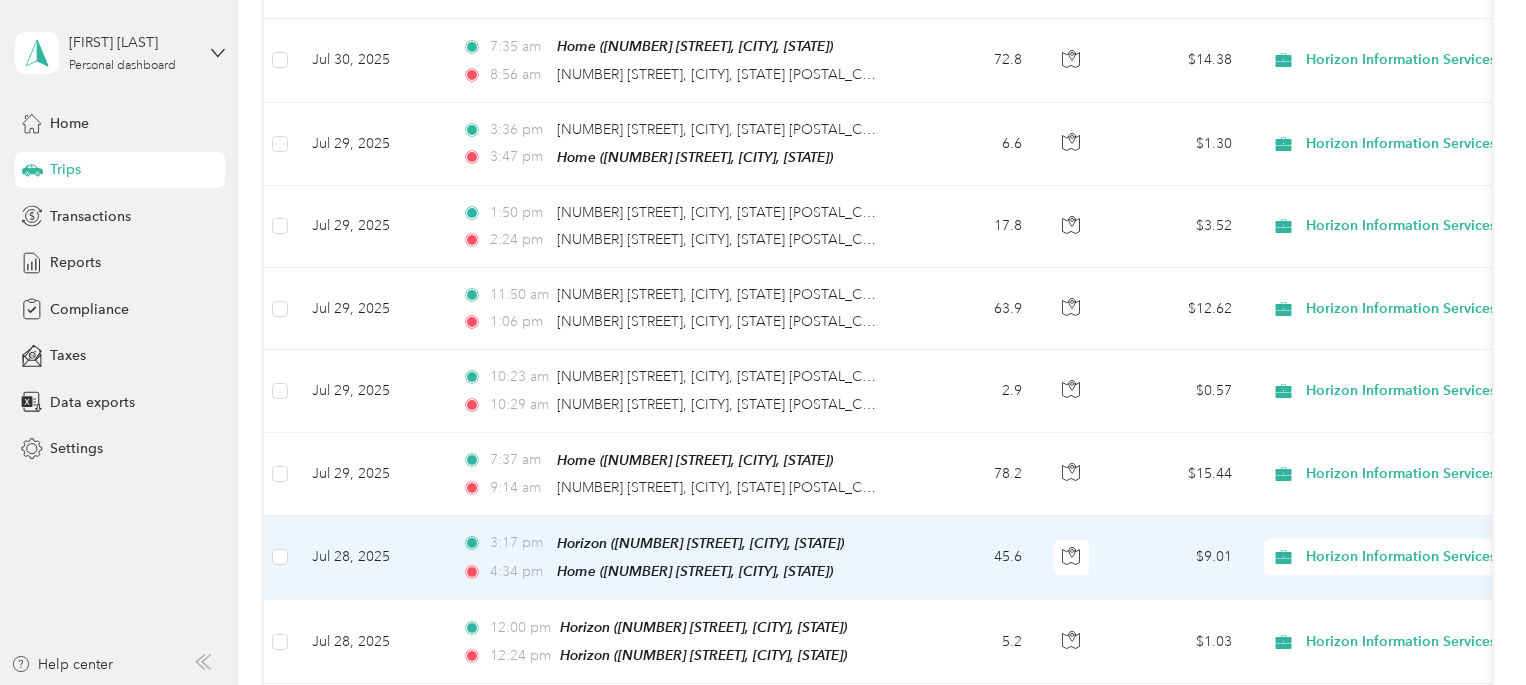 click on "Personal" at bounding box center [1420, 614] 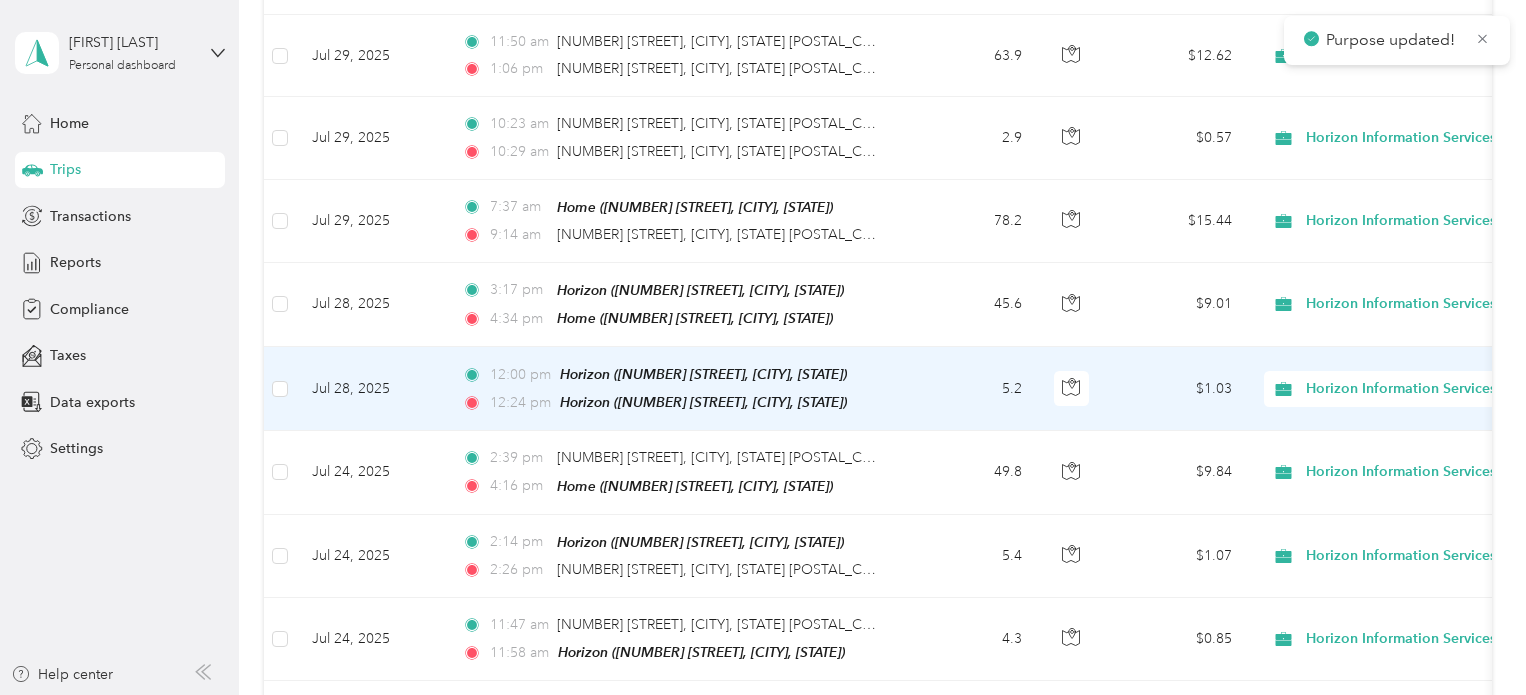 scroll, scrollTop: 700, scrollLeft: 0, axis: vertical 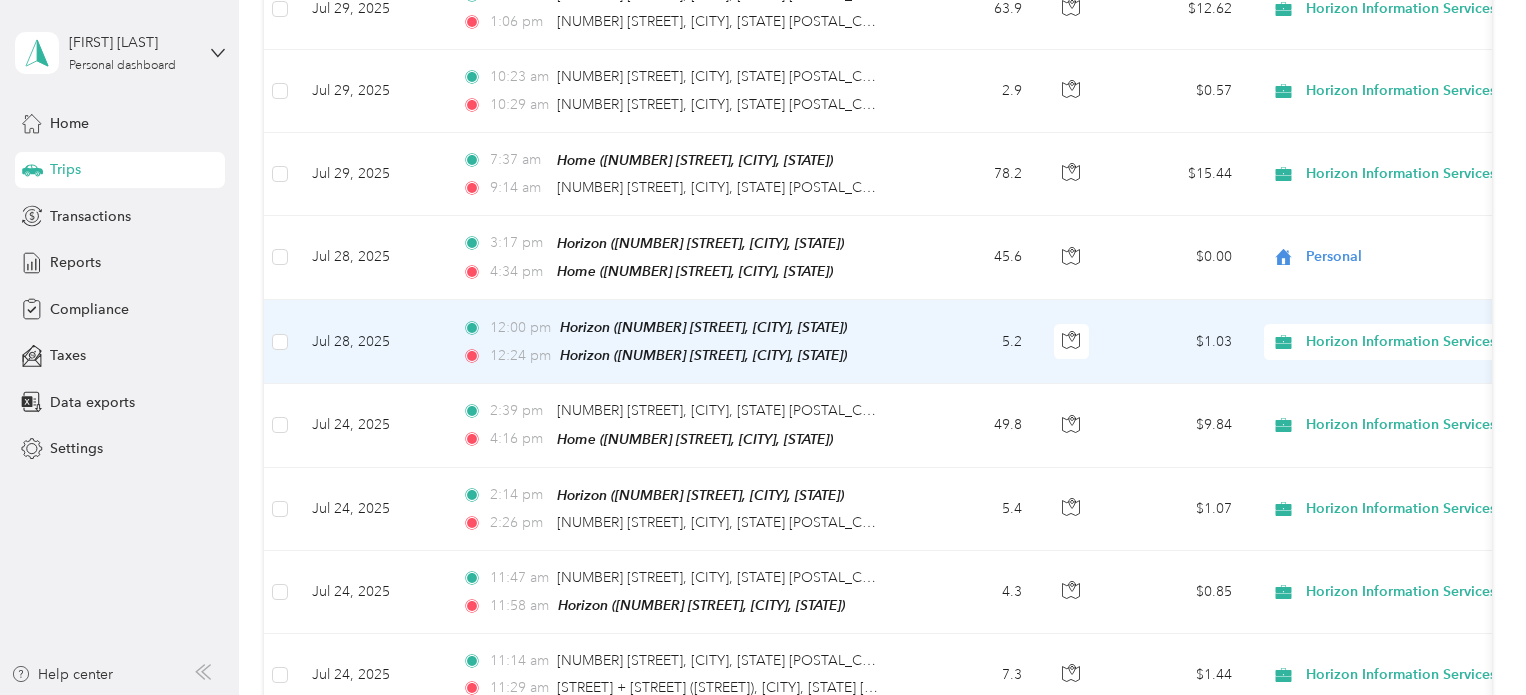 click on "Horizon Information Services" at bounding box center [1401, 342] 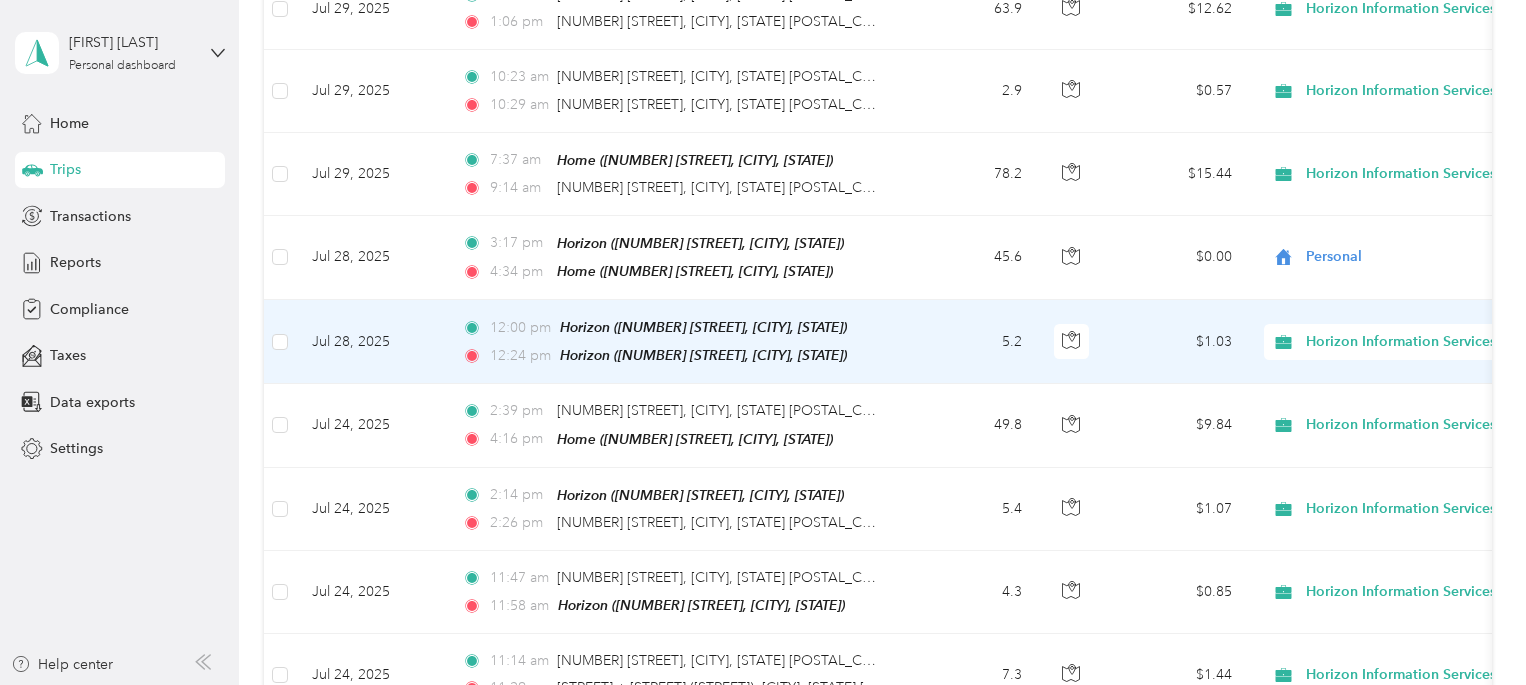 click on "Personal" at bounding box center (1420, 394) 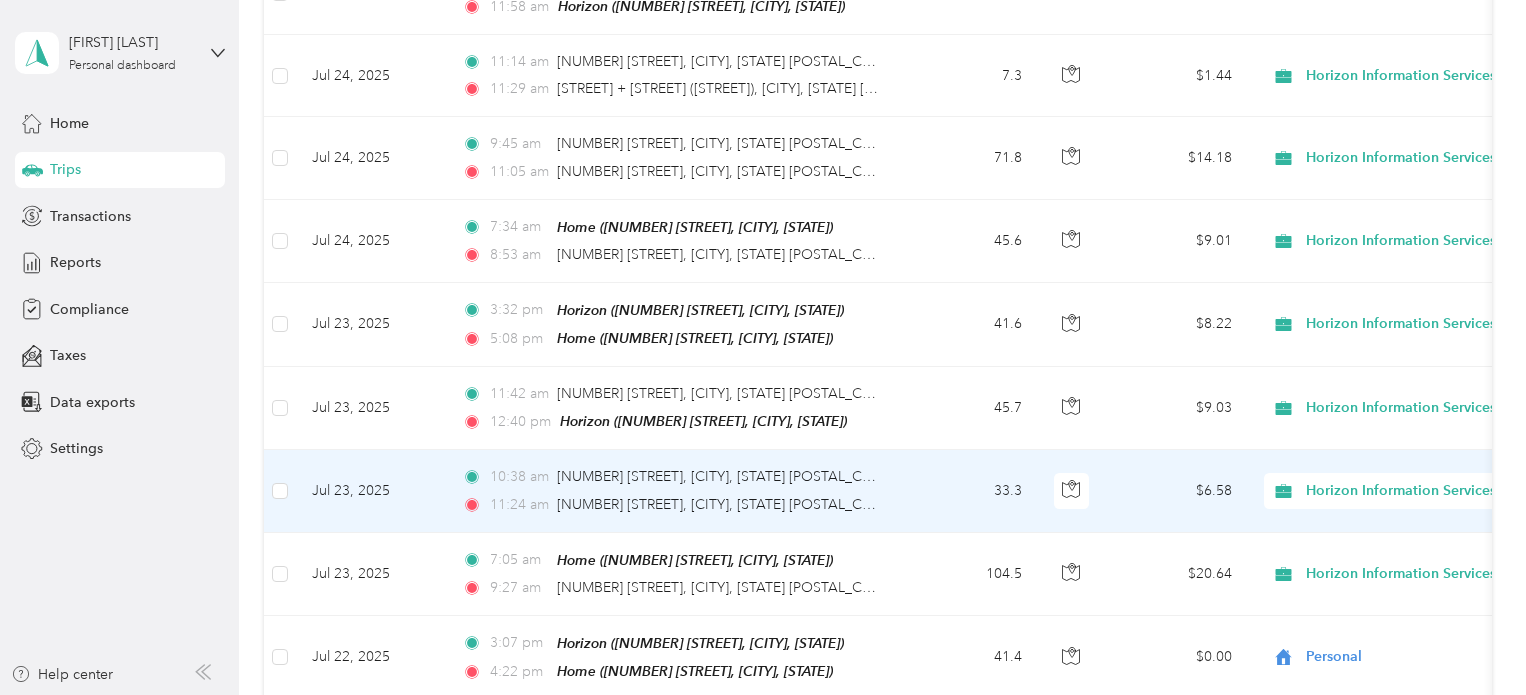 scroll, scrollTop: 1300, scrollLeft: 0, axis: vertical 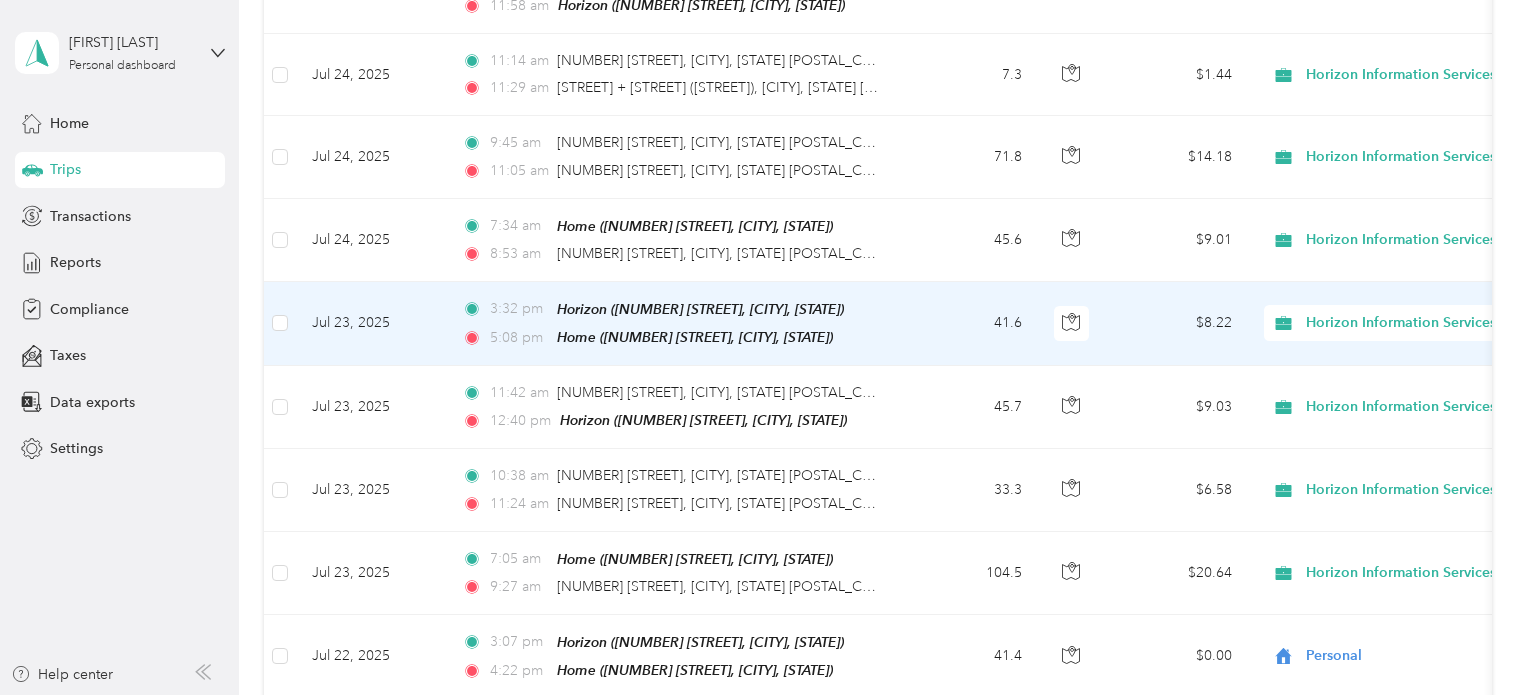 click on "Horizon Information Services" at bounding box center (1401, 323) 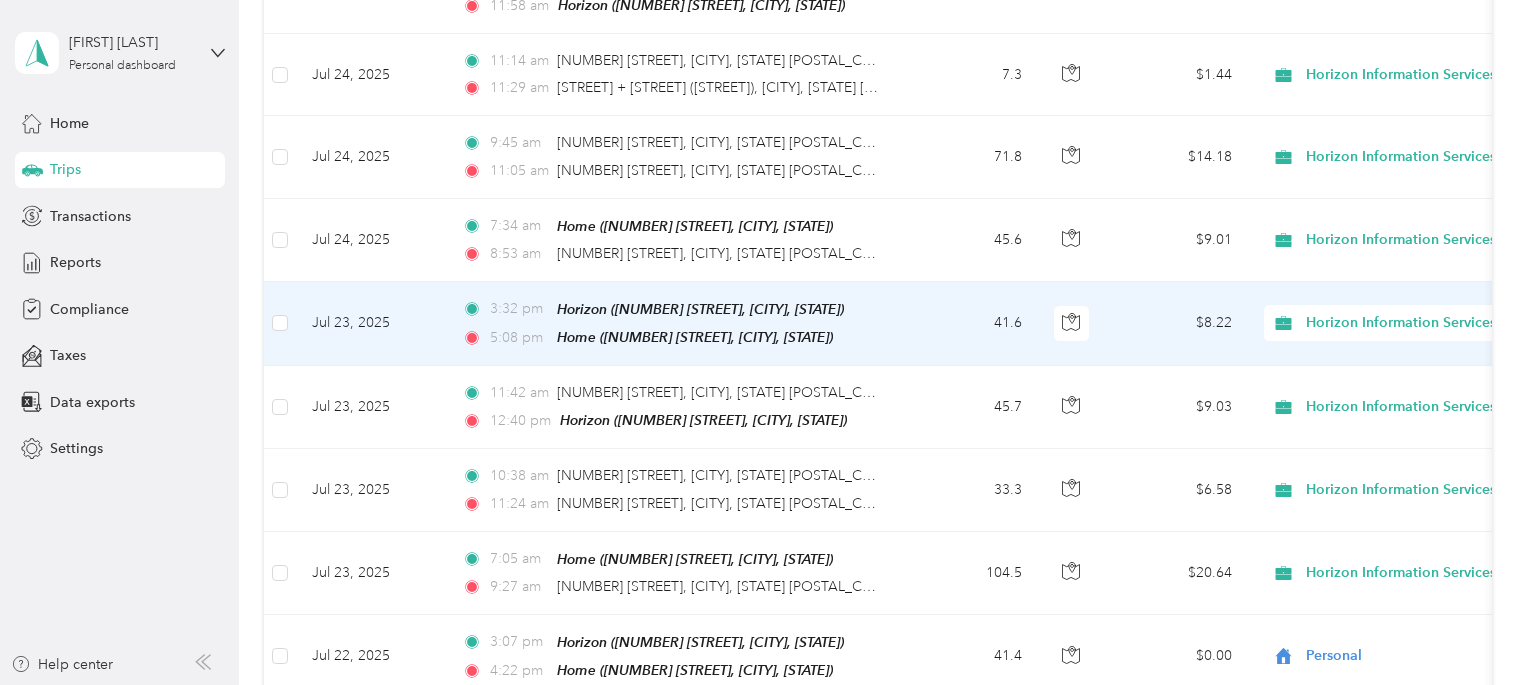 click on "Personal" at bounding box center [1403, 371] 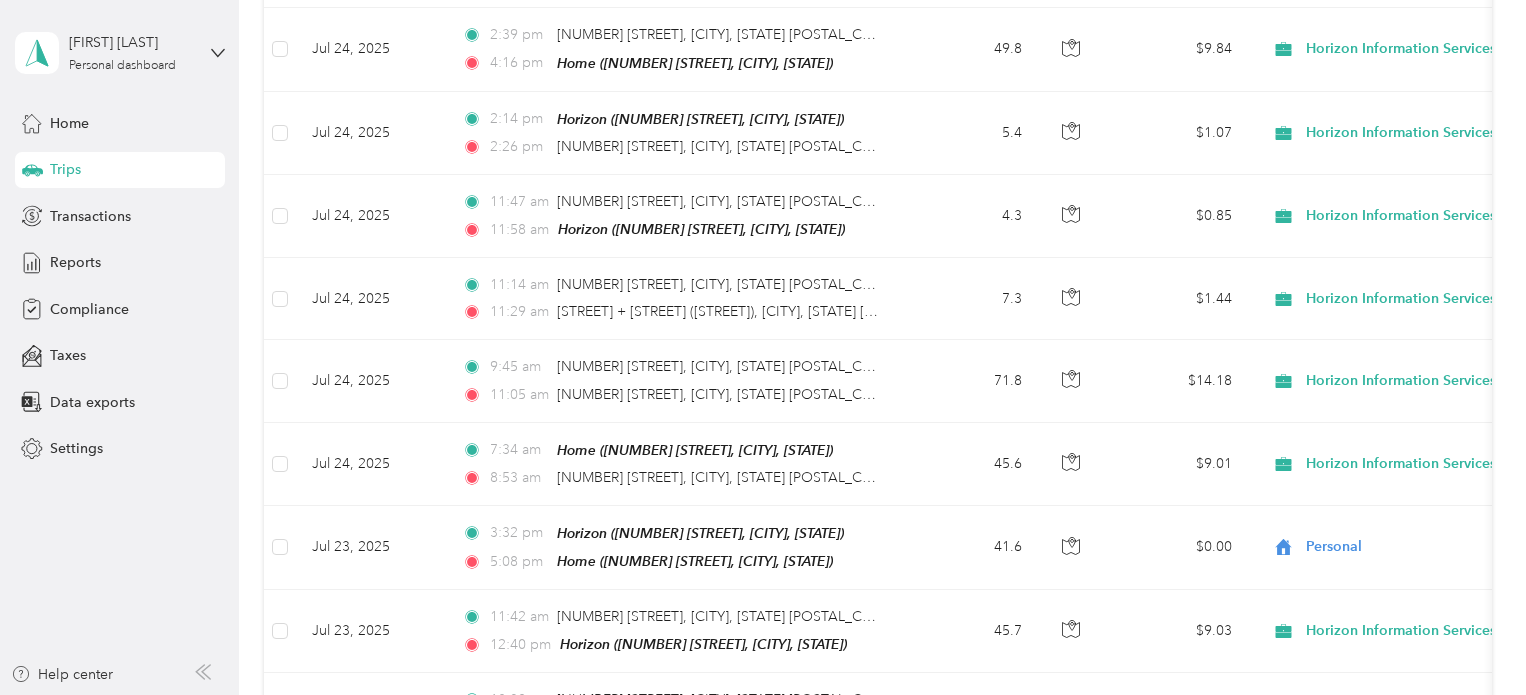 scroll, scrollTop: 1077, scrollLeft: 0, axis: vertical 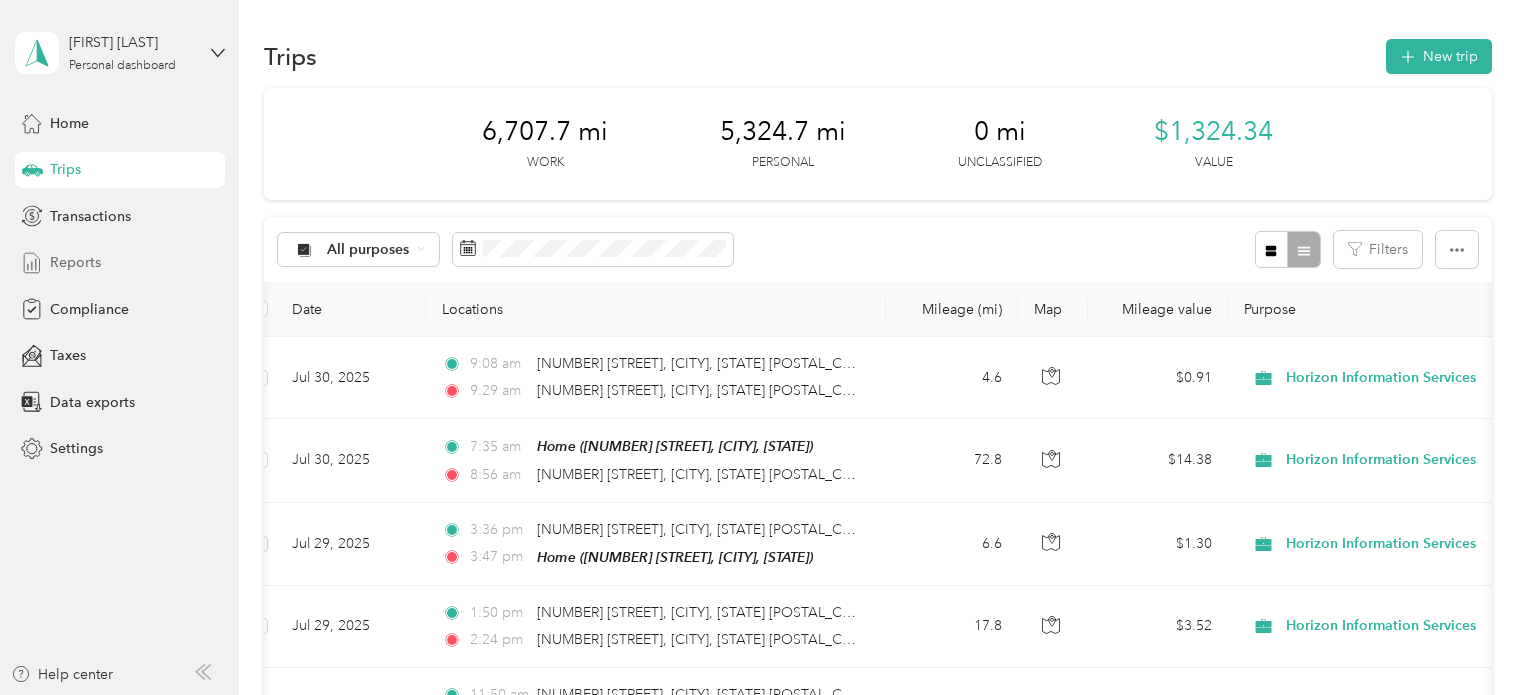 click on "Reports" at bounding box center [75, 262] 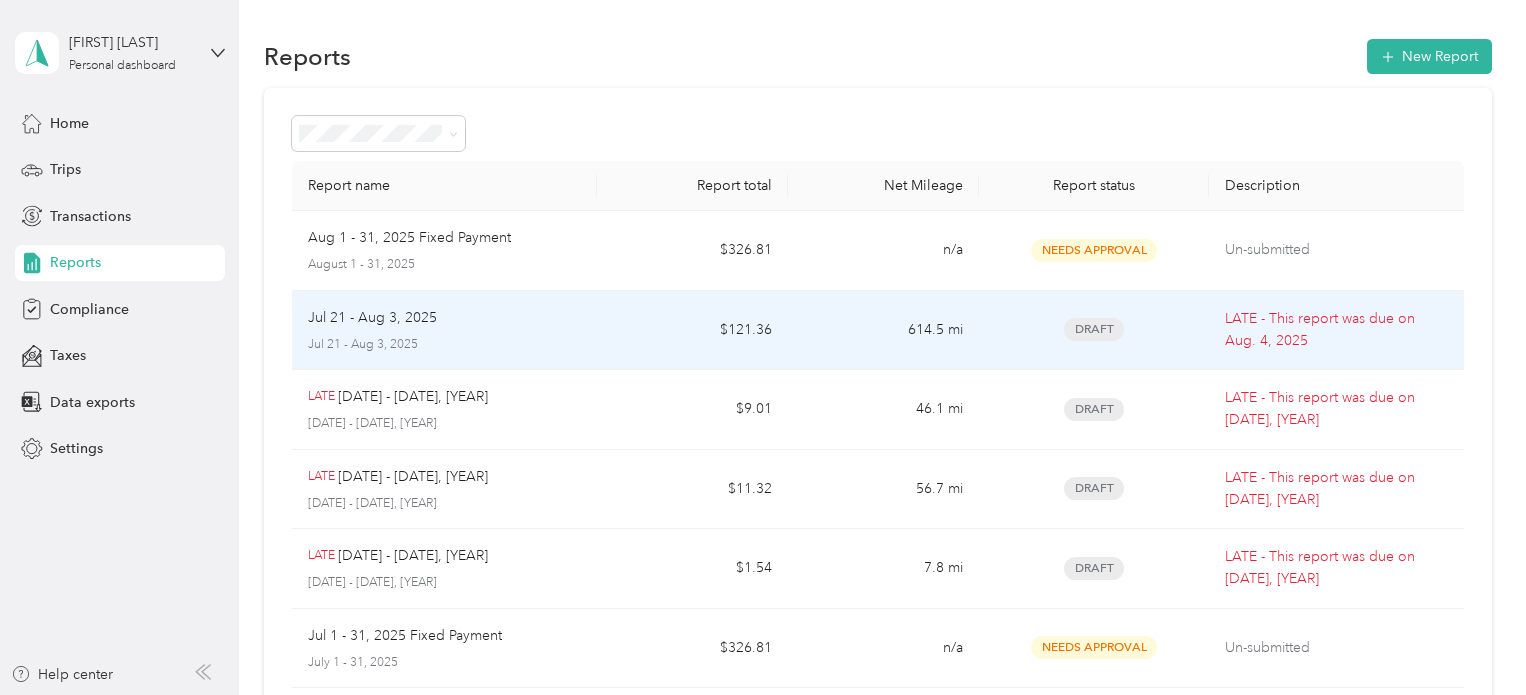 click on "LATE - This report was due on   [DATE], [YEAR]" at bounding box center (1336, 330) 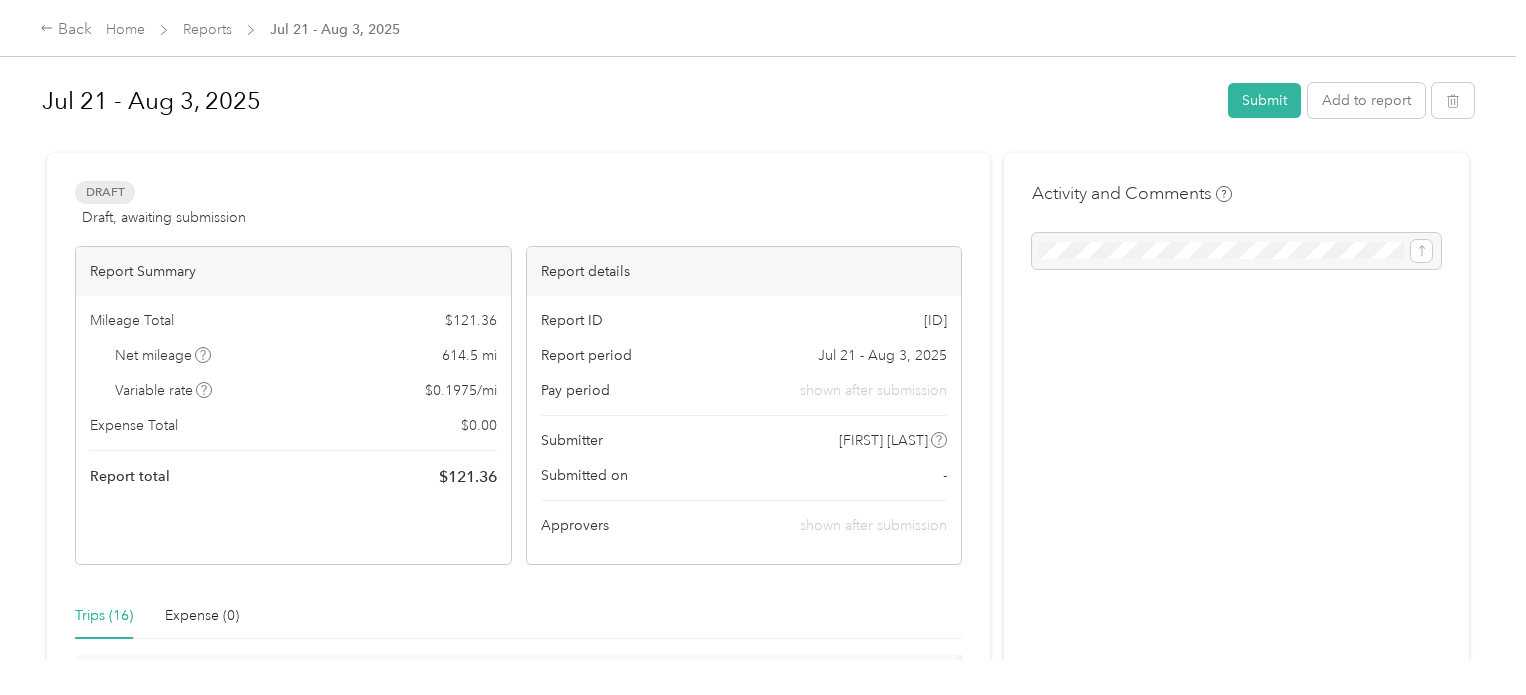 click at bounding box center [1236, 251] 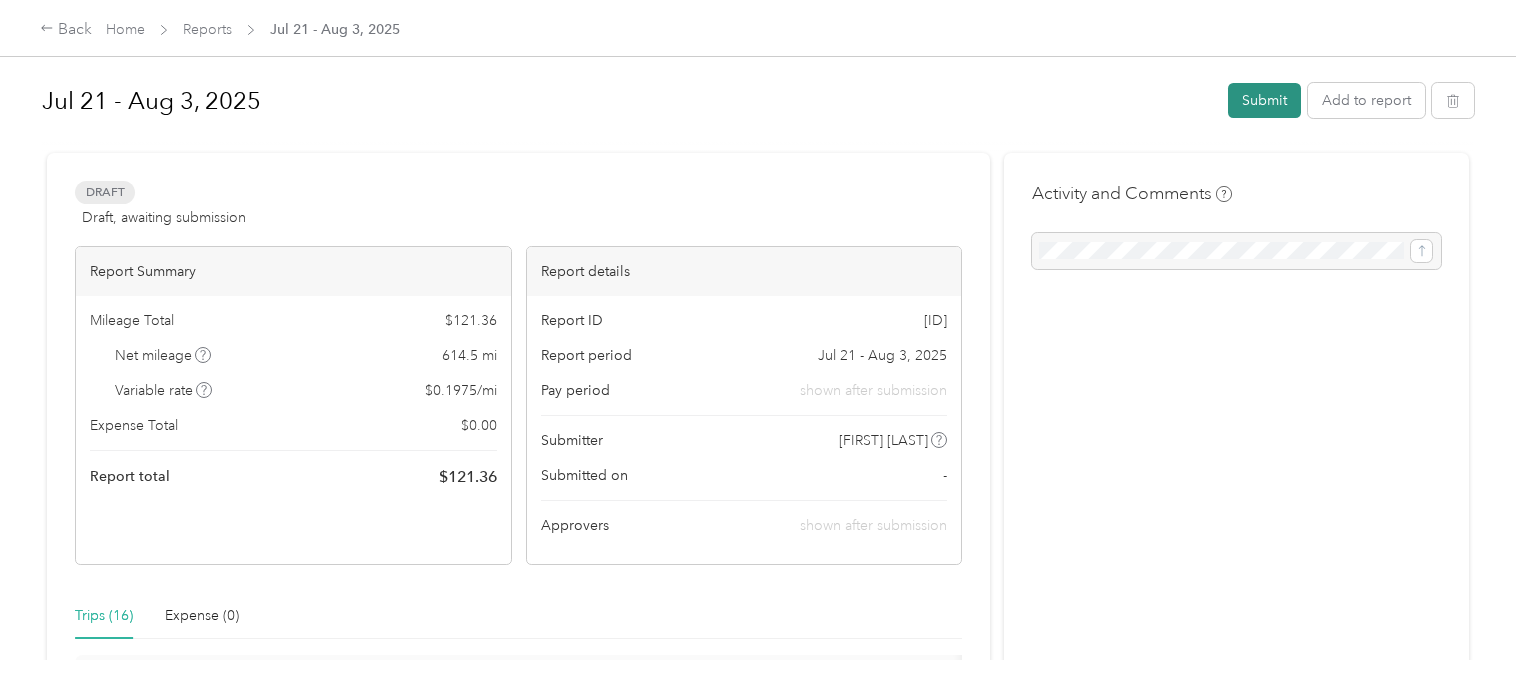 click on "Submit" at bounding box center [1264, 100] 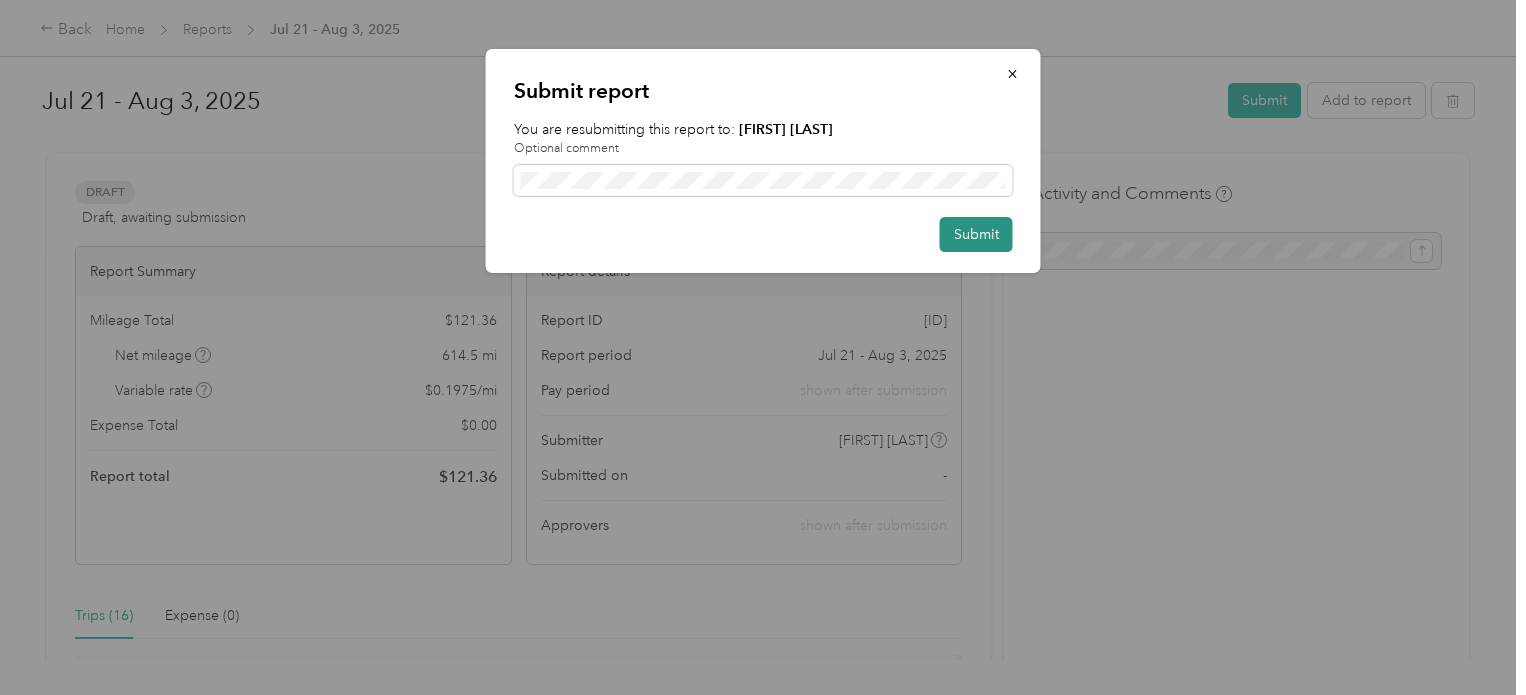 click on "Submit" at bounding box center (976, 234) 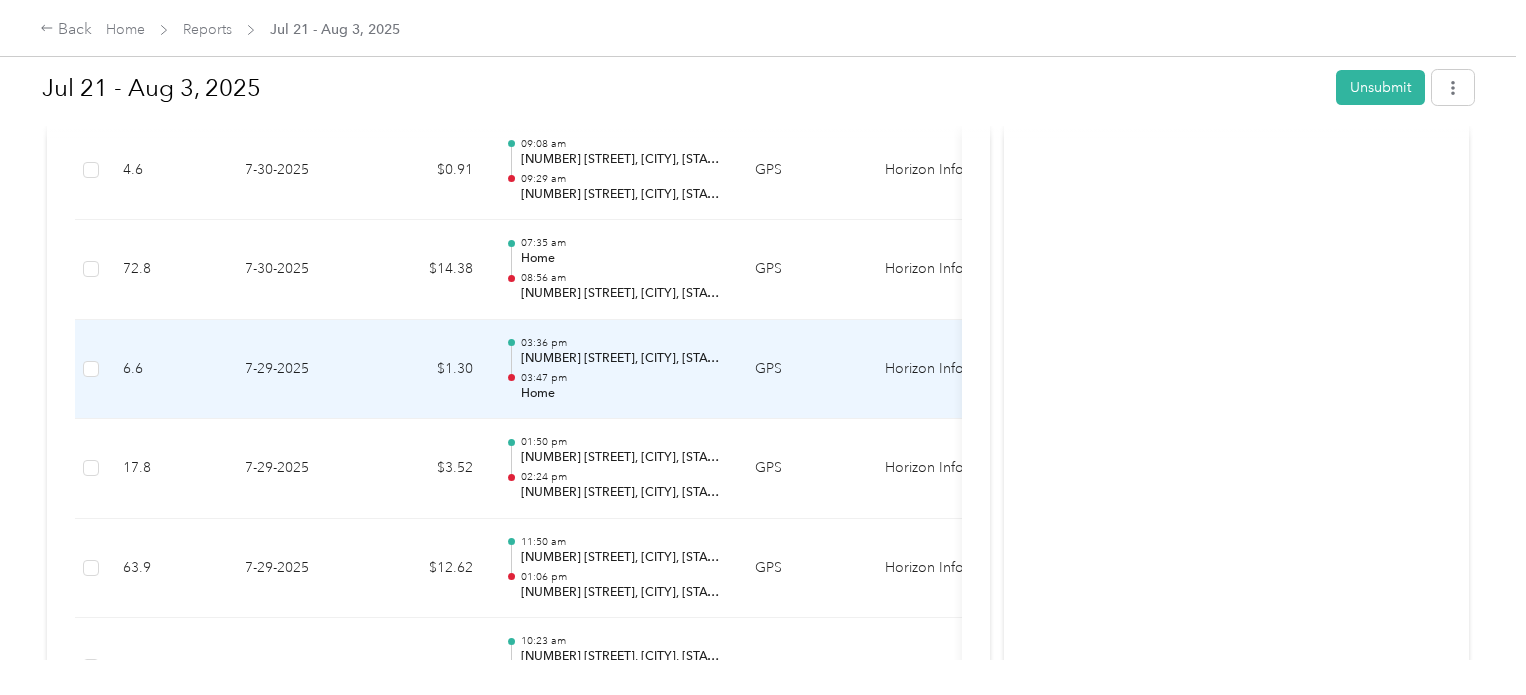 scroll, scrollTop: 0, scrollLeft: 0, axis: both 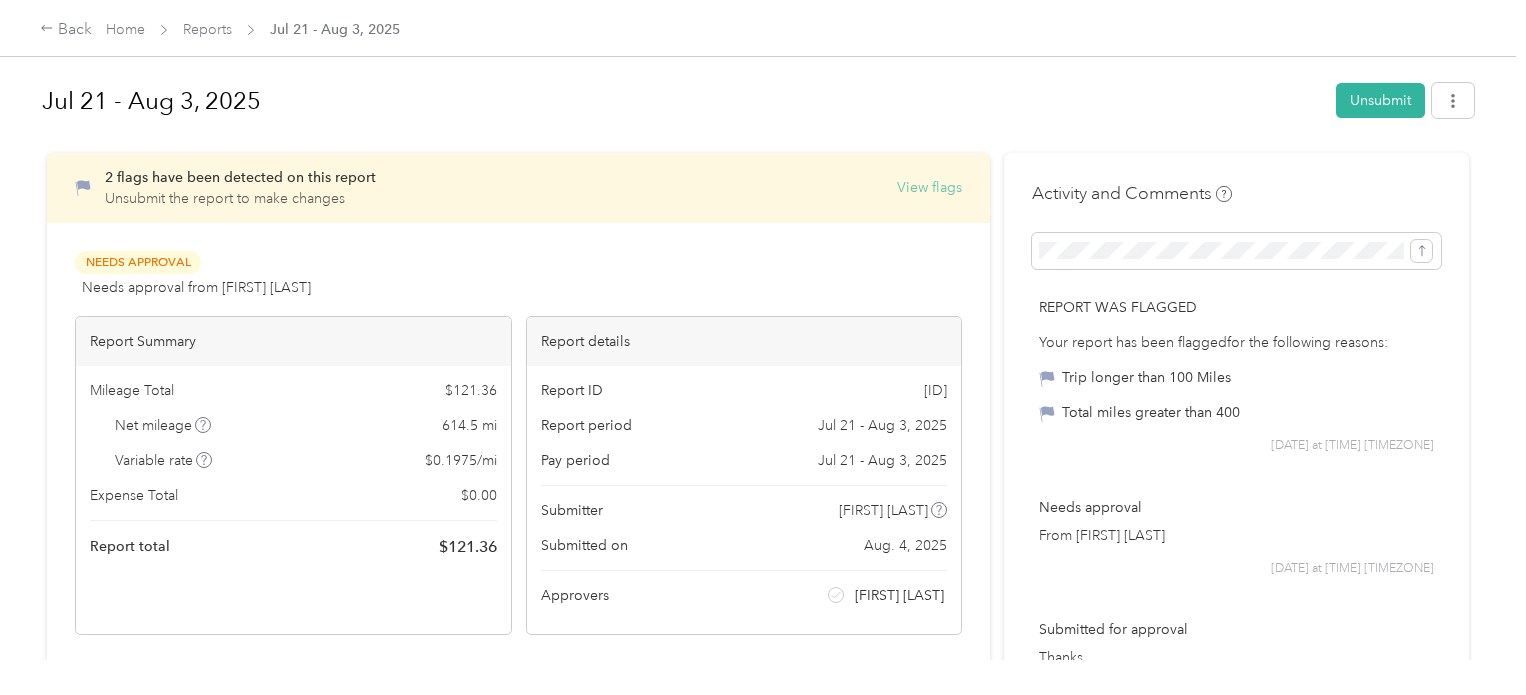 click on "View flags" at bounding box center (929, 187) 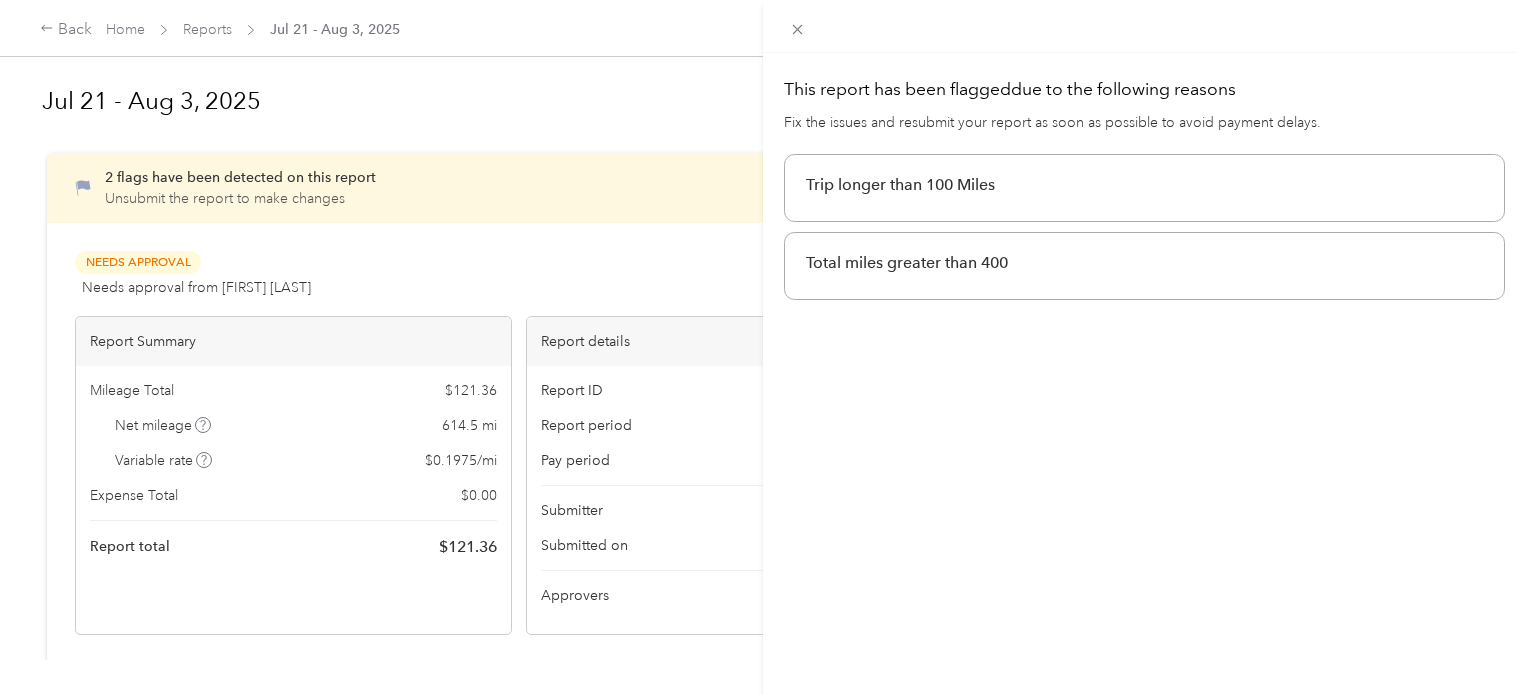click on "This report has been   flagged  due to the following reasons Fix the issues and resubmit your report as soon as possible to avoid payment delays. Trip longer than 100 Miles Total miles greater than 400" at bounding box center [763, 347] 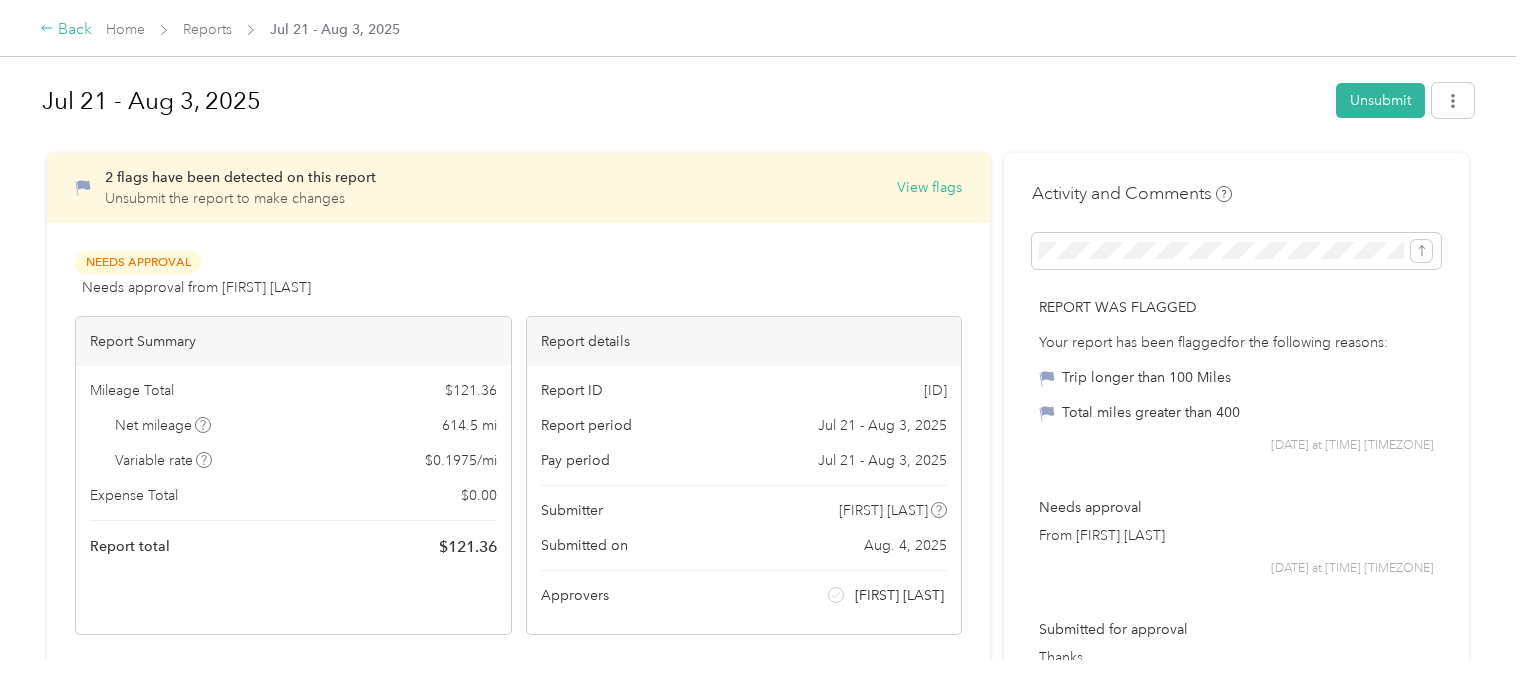 click on "Back" at bounding box center [66, 30] 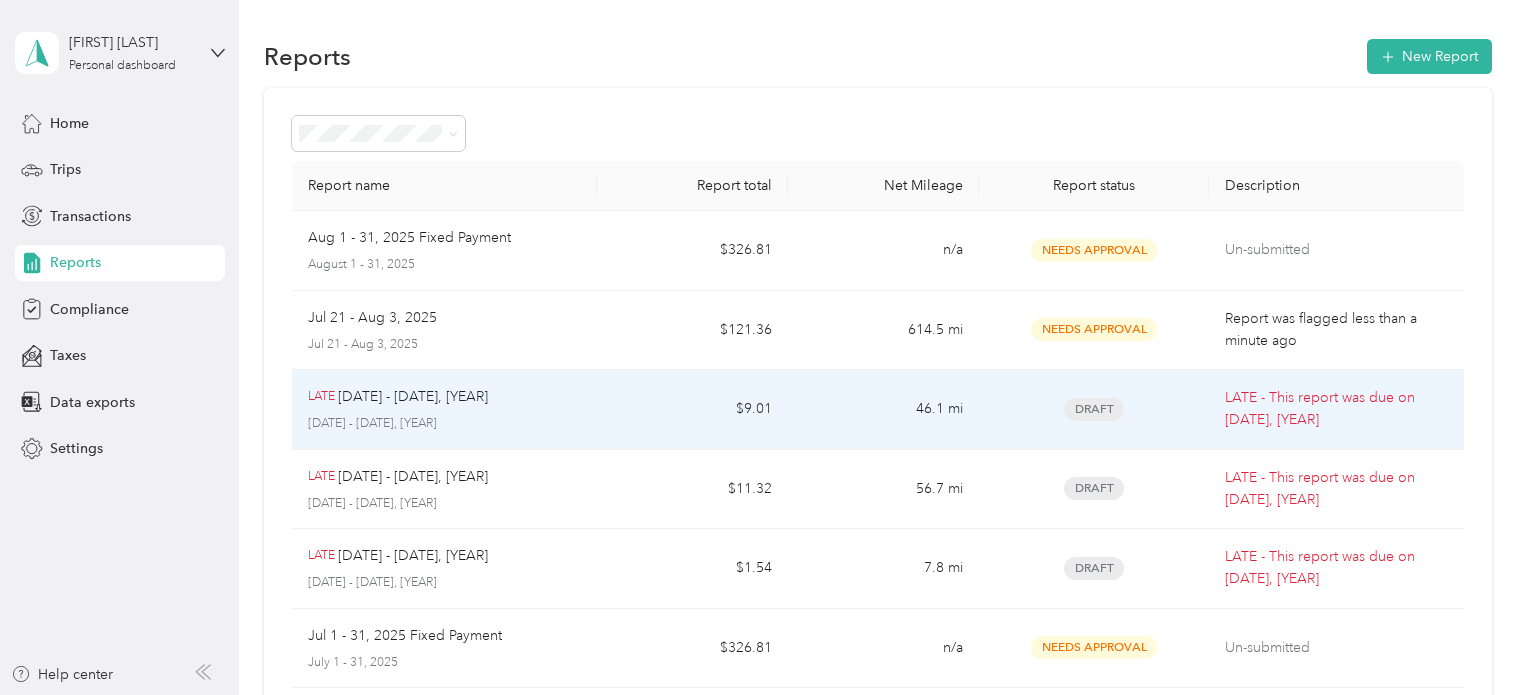 click on "LATE - This report was due on   [DATE], [YEAR]" at bounding box center (1336, 409) 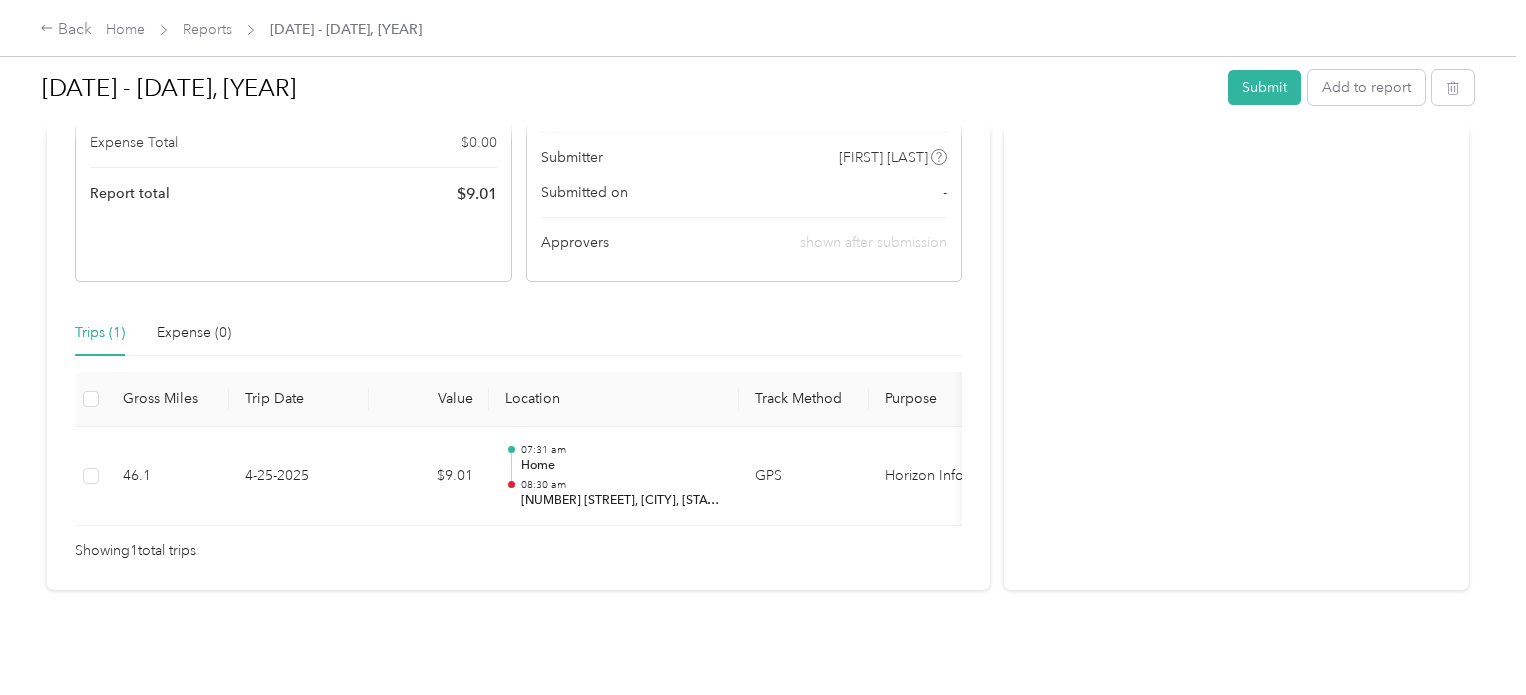 scroll, scrollTop: 361, scrollLeft: 0, axis: vertical 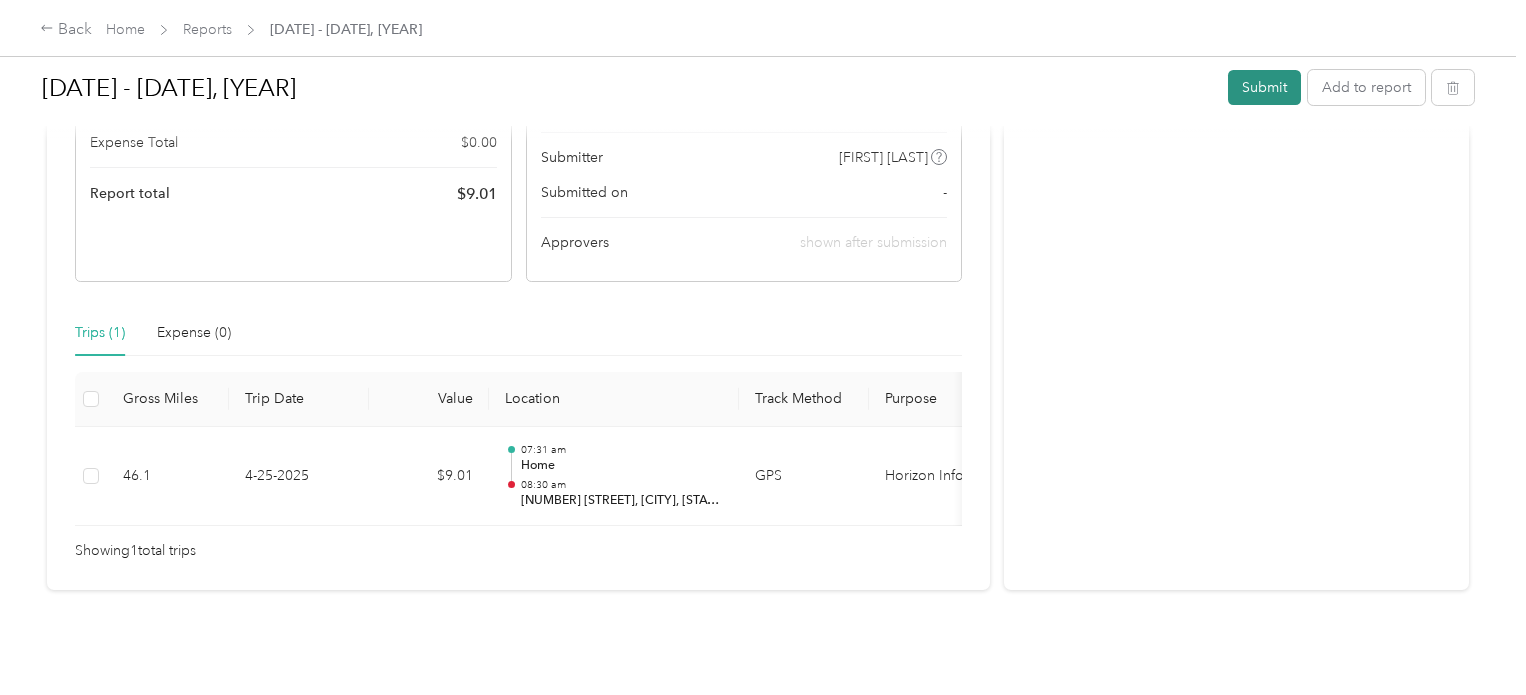 click on "Submit" at bounding box center (1264, 87) 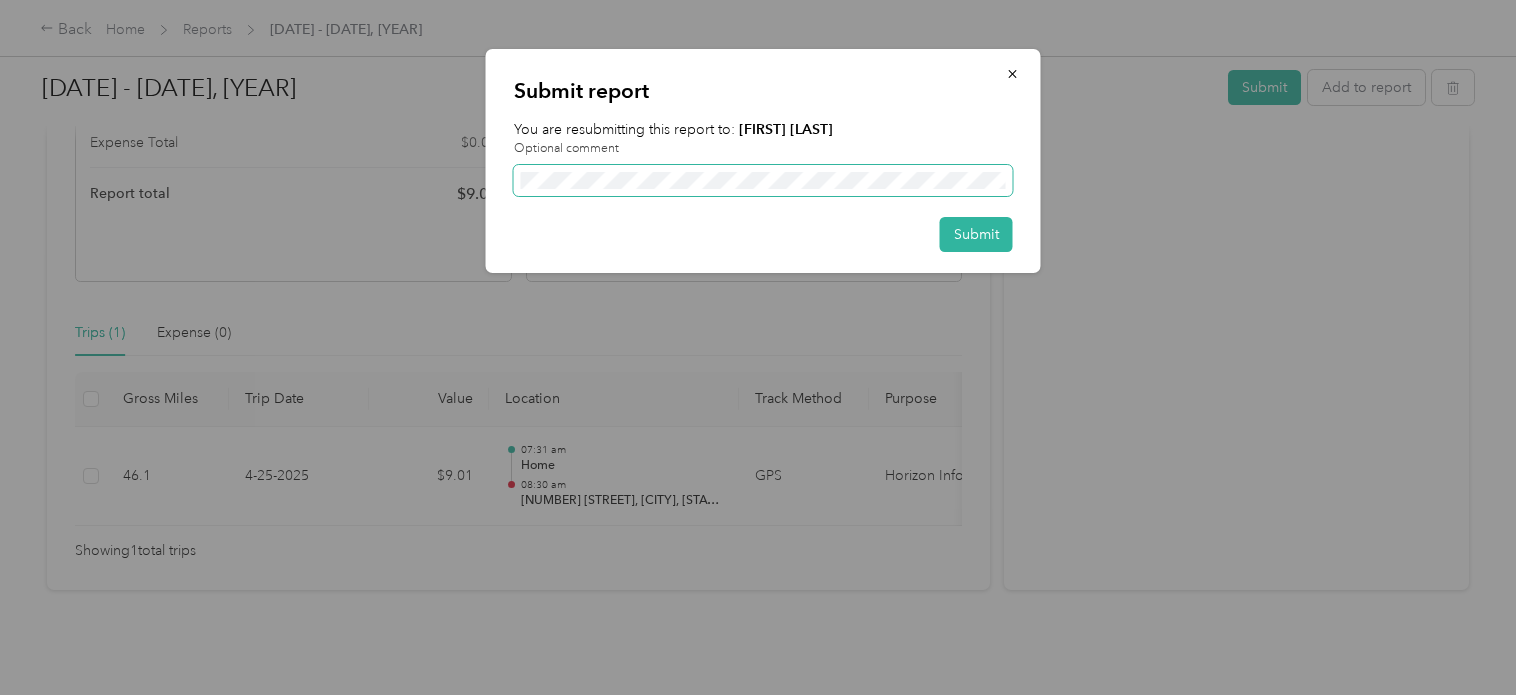 scroll, scrollTop: 0, scrollLeft: 0, axis: both 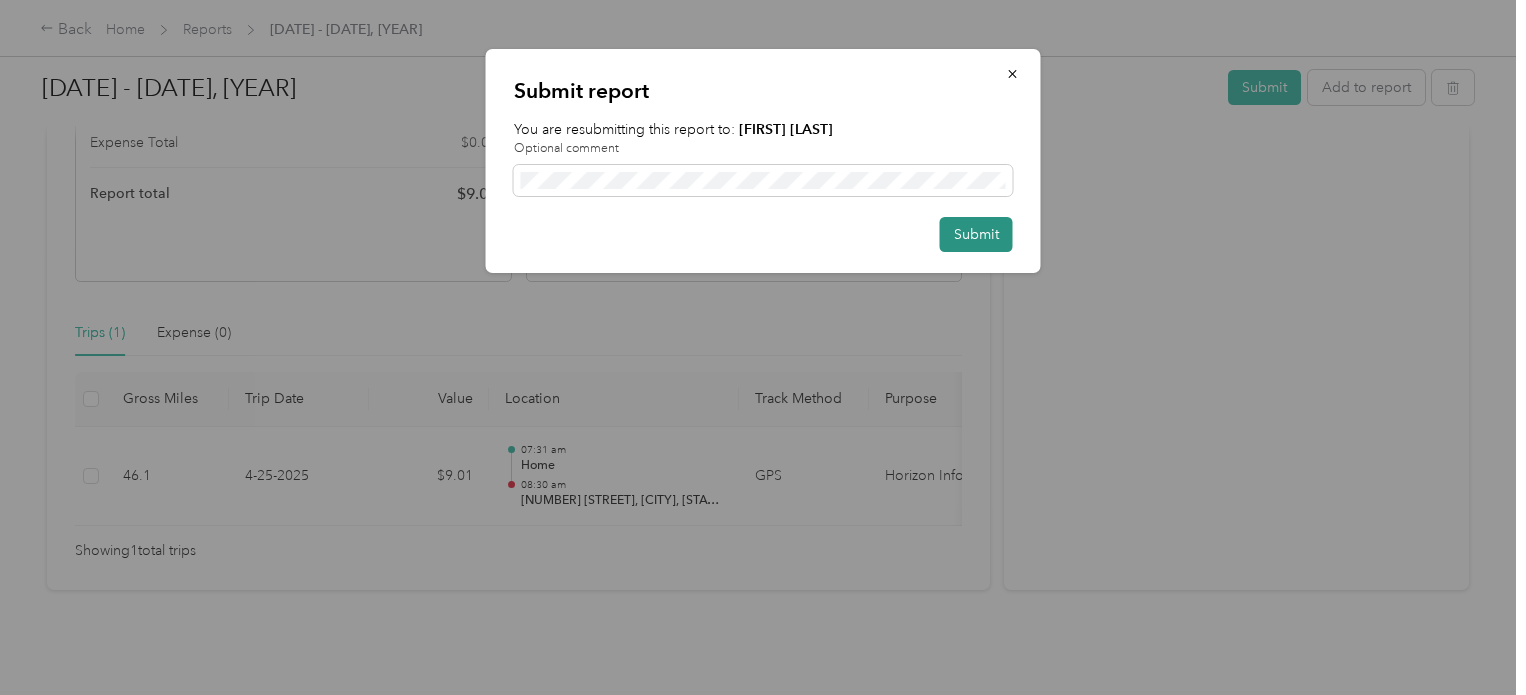 click on "Submit" at bounding box center (976, 234) 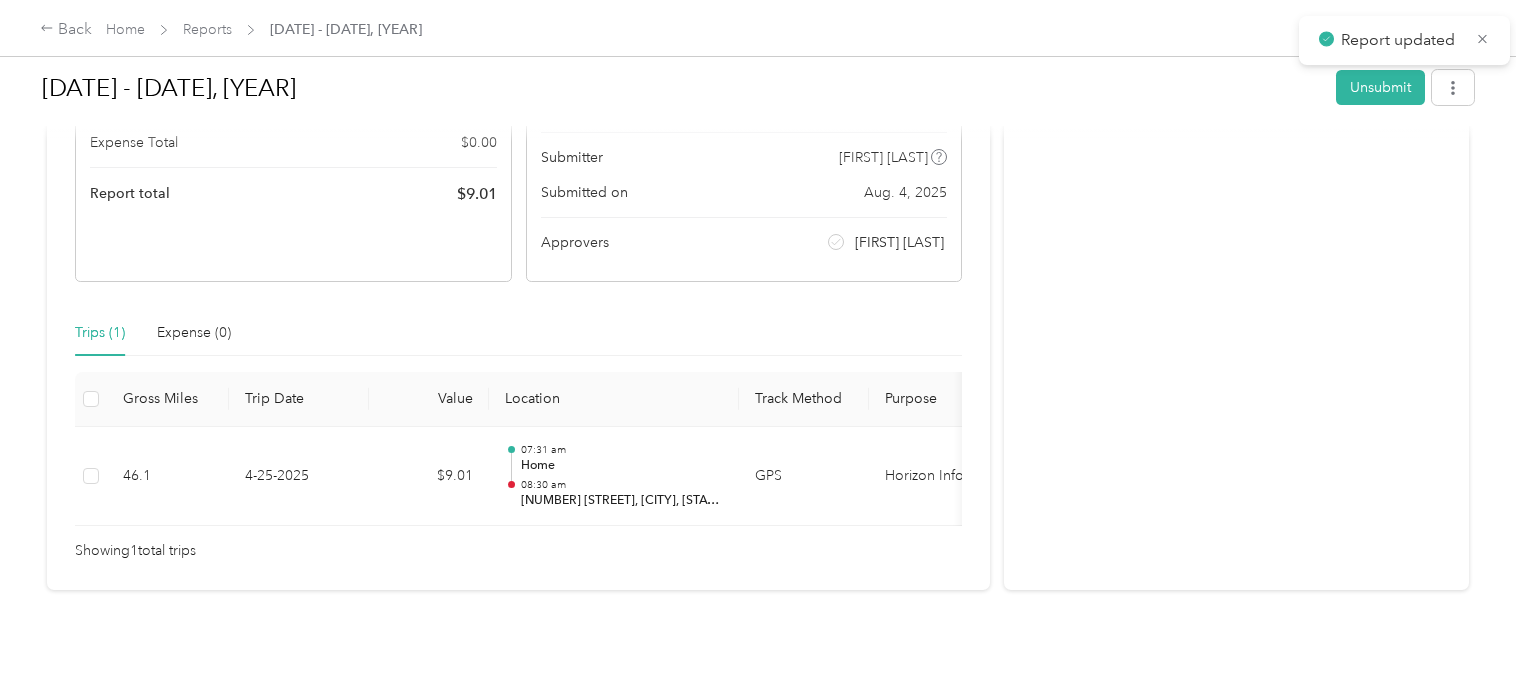 scroll, scrollTop: 312, scrollLeft: 0, axis: vertical 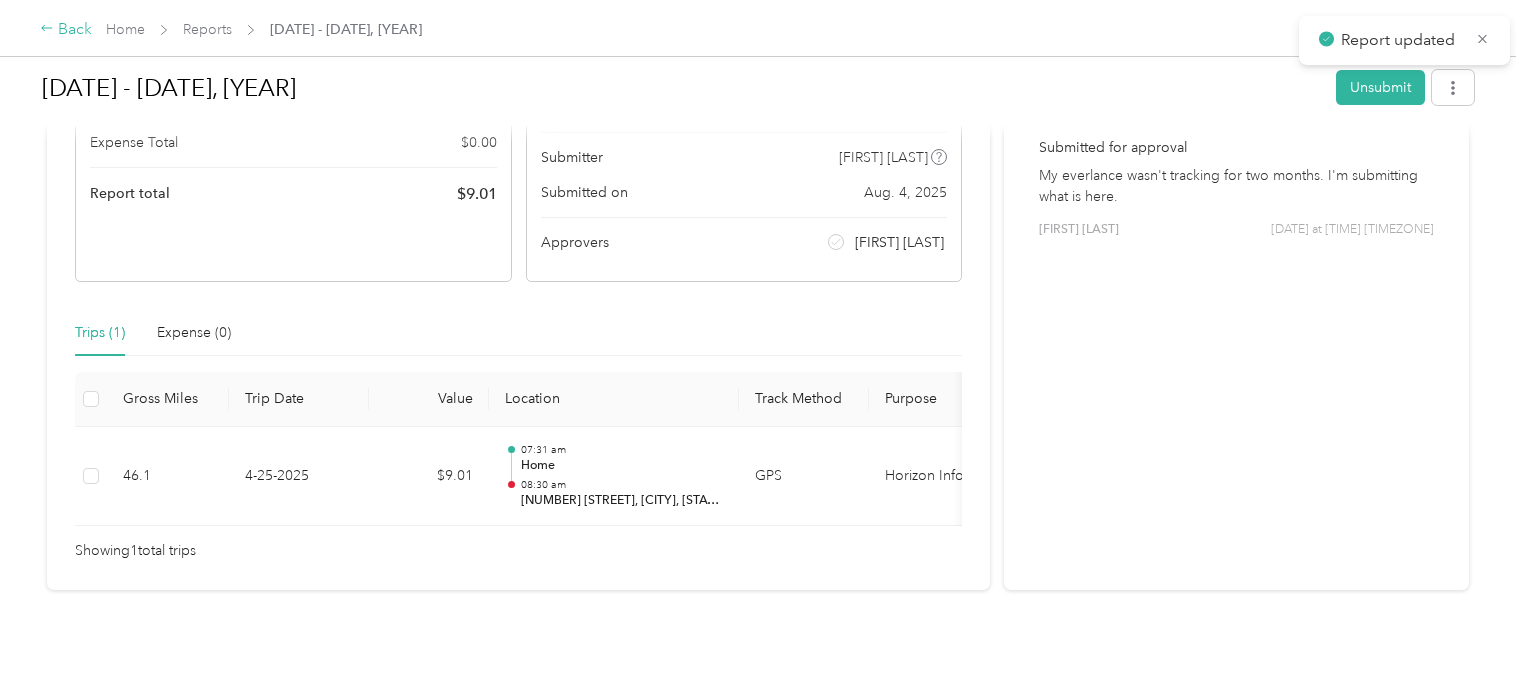 click on "Back" at bounding box center [66, 30] 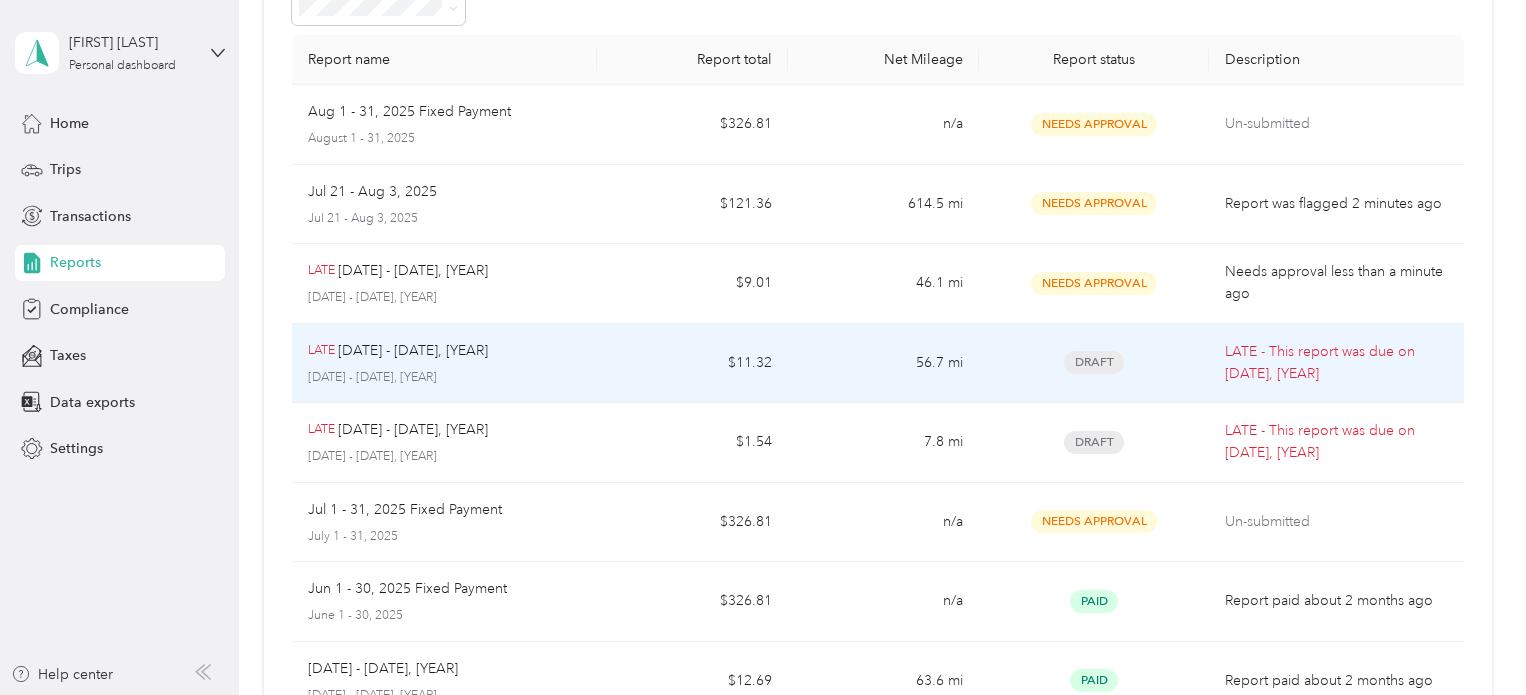 scroll, scrollTop: 130, scrollLeft: 0, axis: vertical 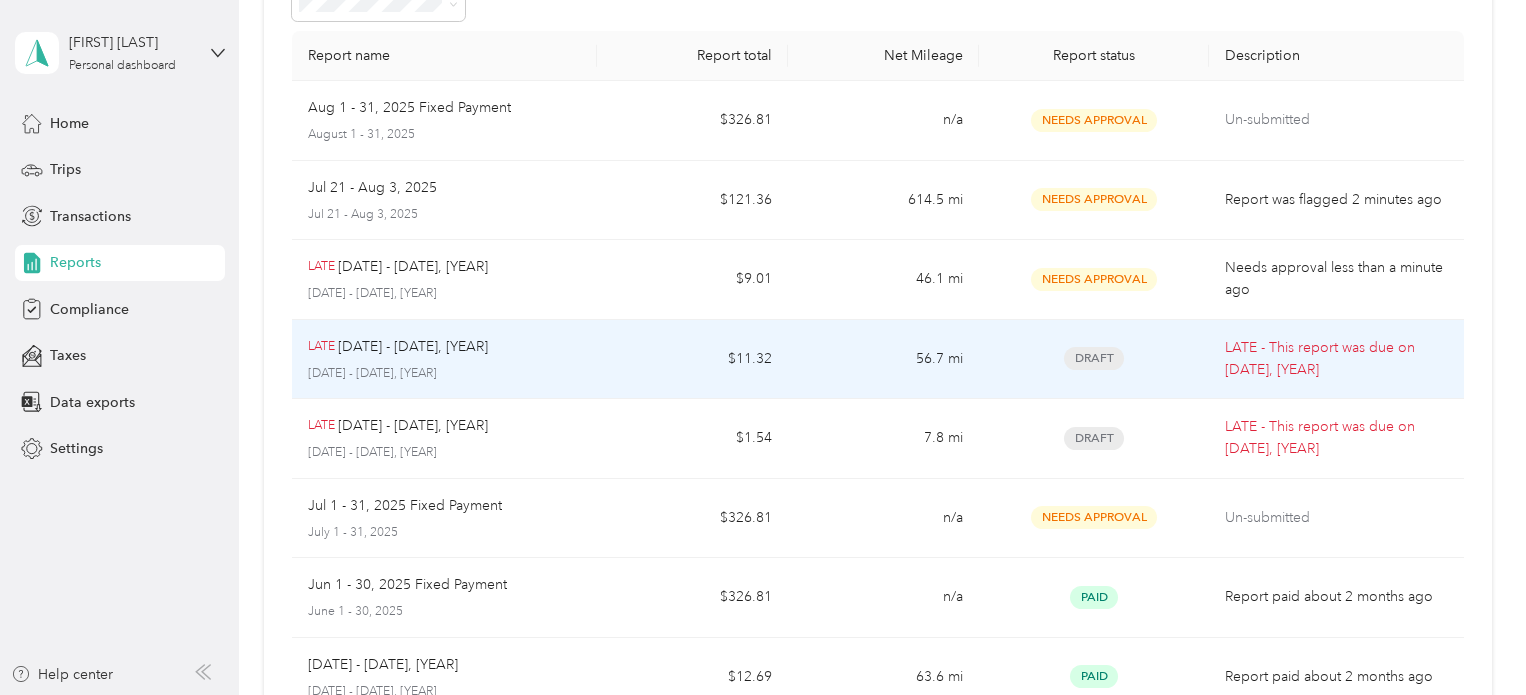 click on "Draft" at bounding box center [1094, 358] 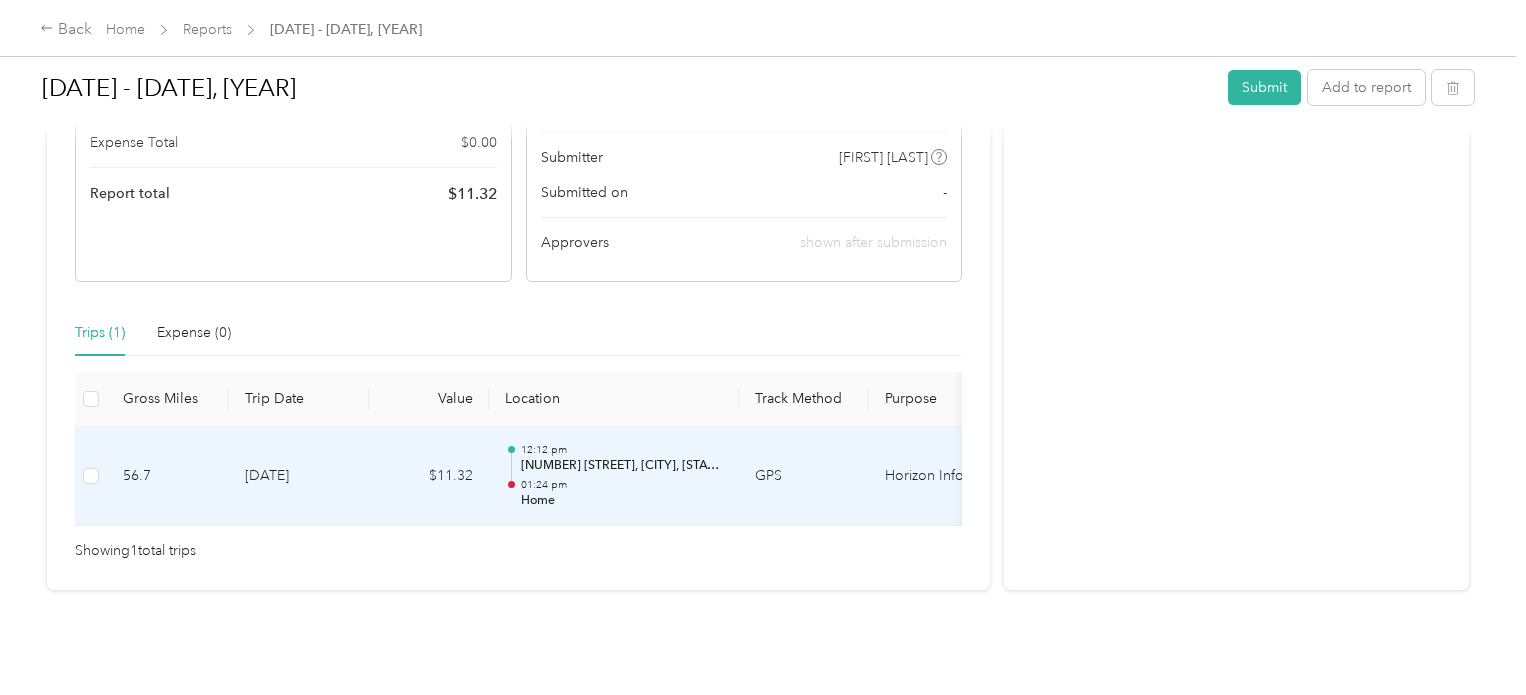 scroll, scrollTop: 0, scrollLeft: 0, axis: both 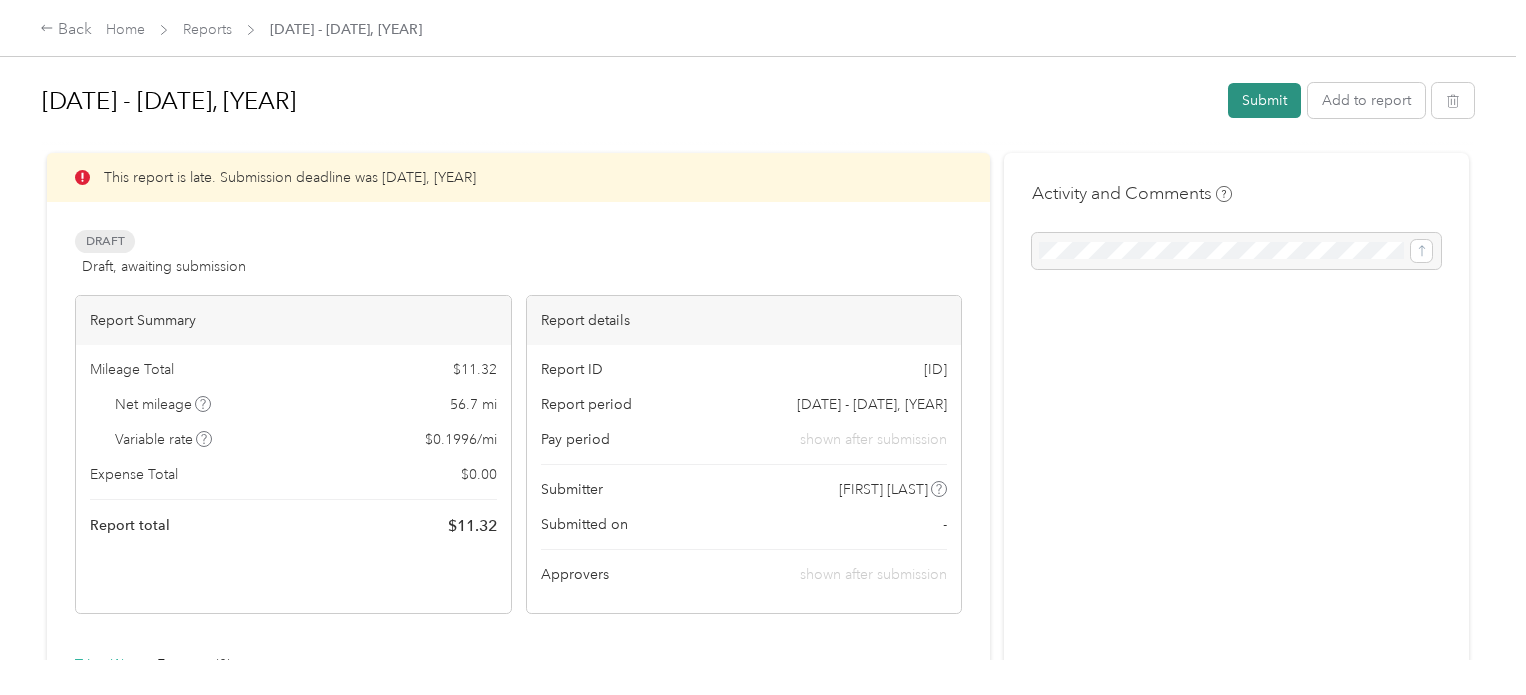 click on "Submit" at bounding box center [1264, 100] 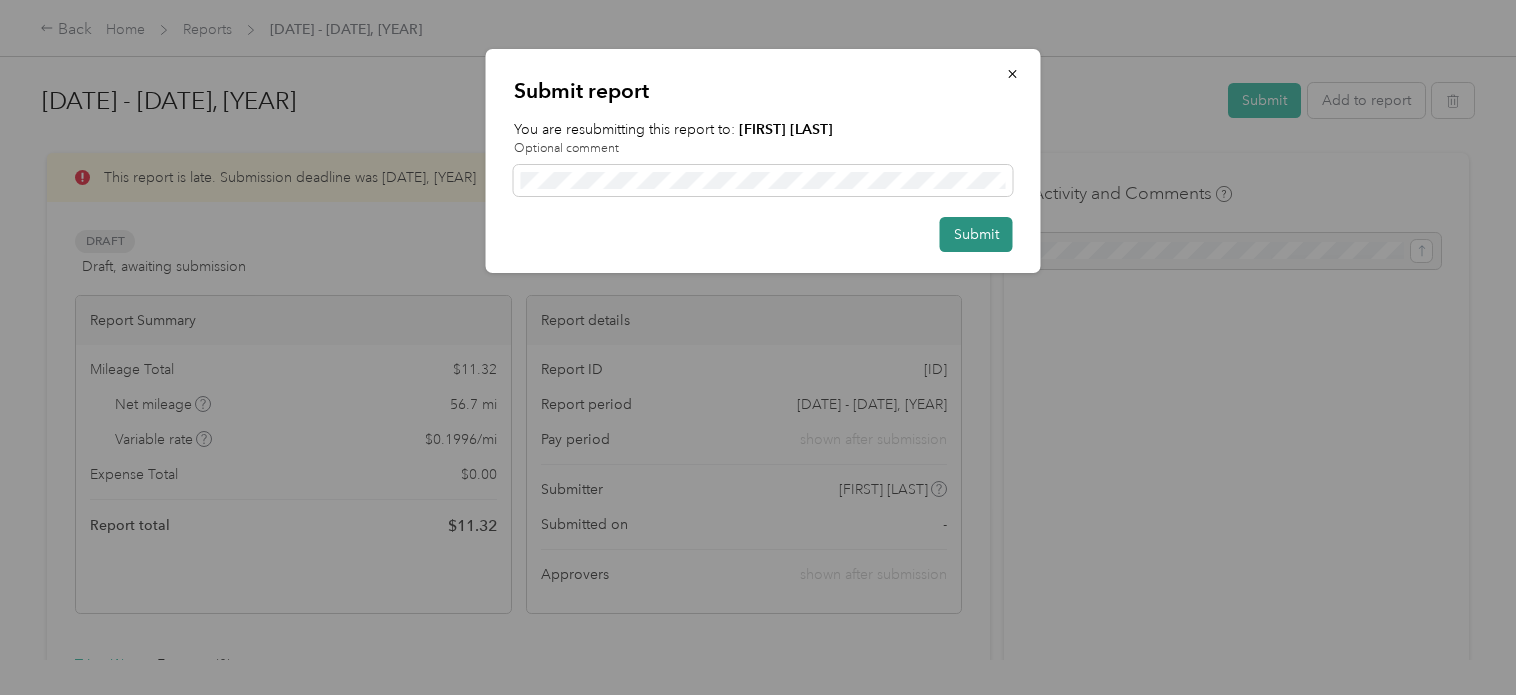 click on "Submit" at bounding box center (976, 234) 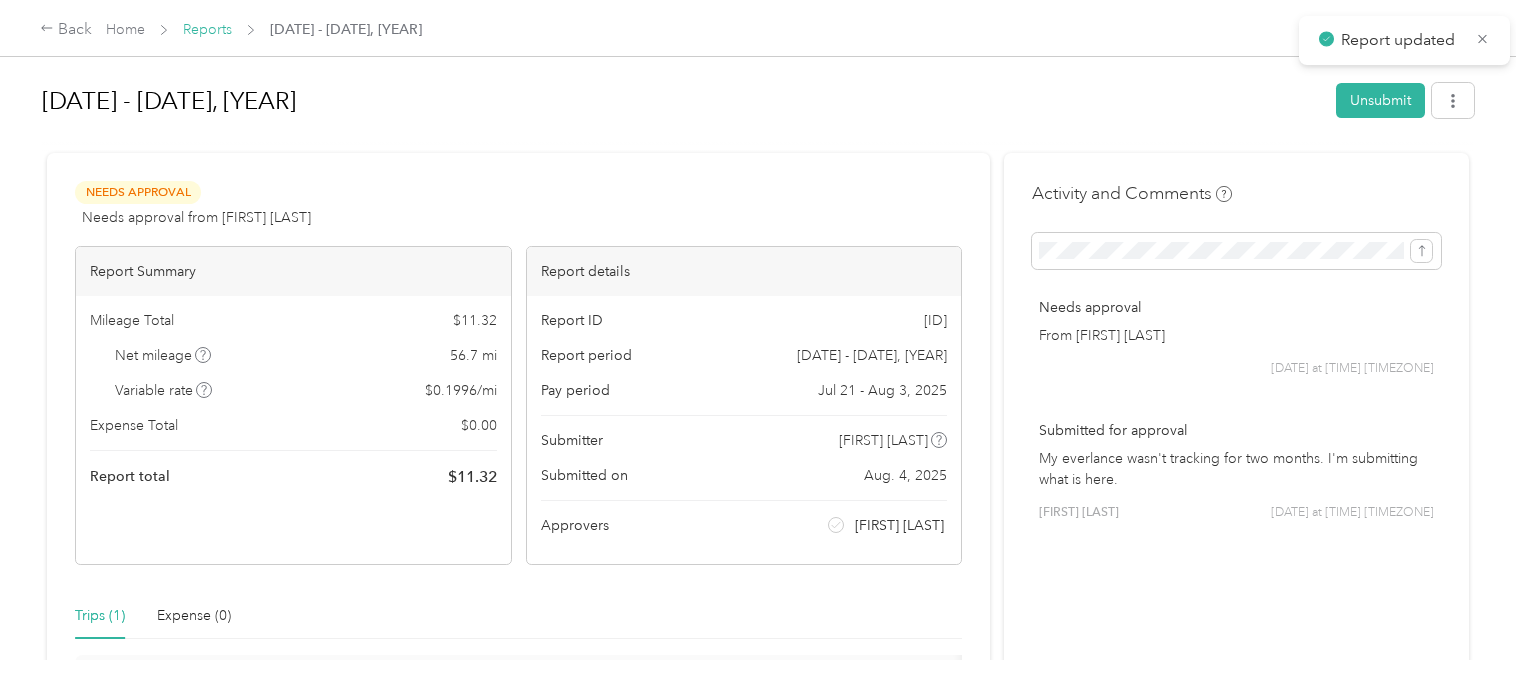 click on "Reports" at bounding box center (207, 29) 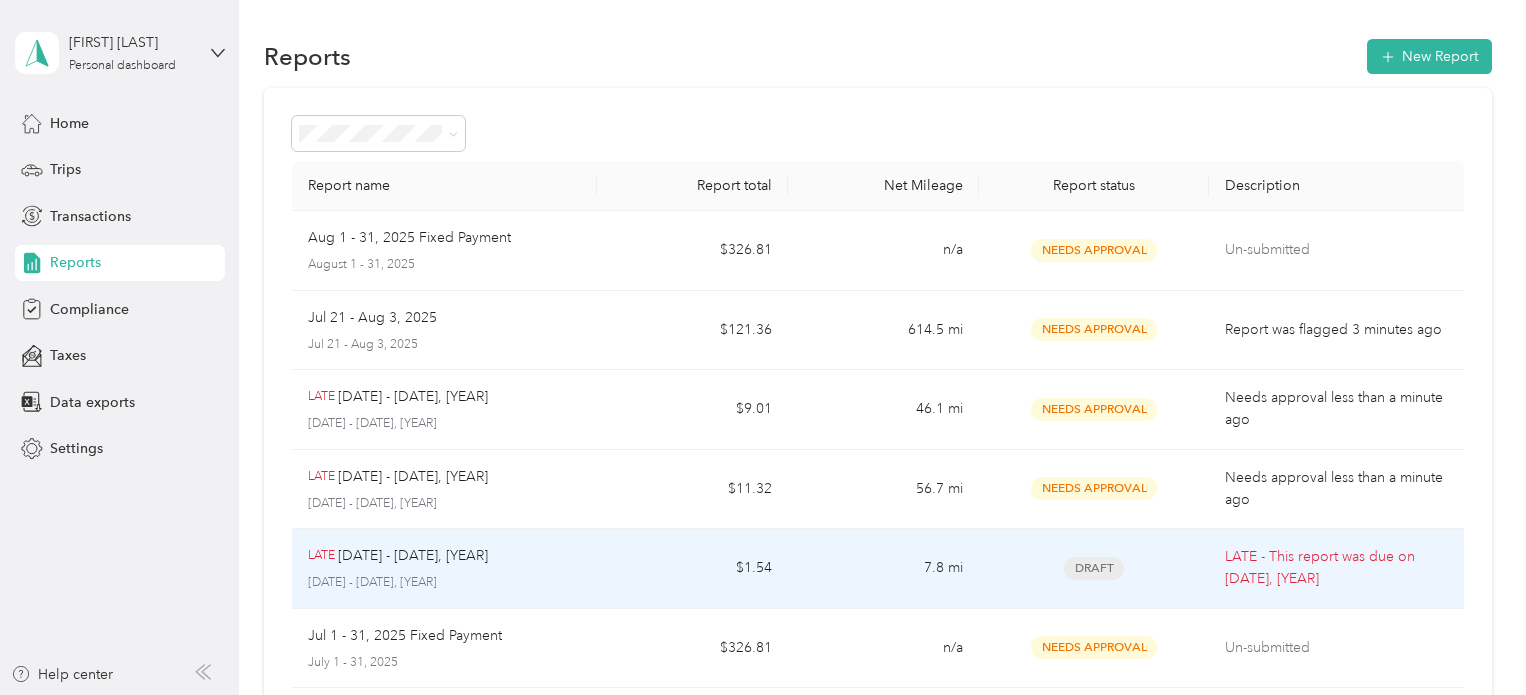 click on "Draft" at bounding box center (1094, 568) 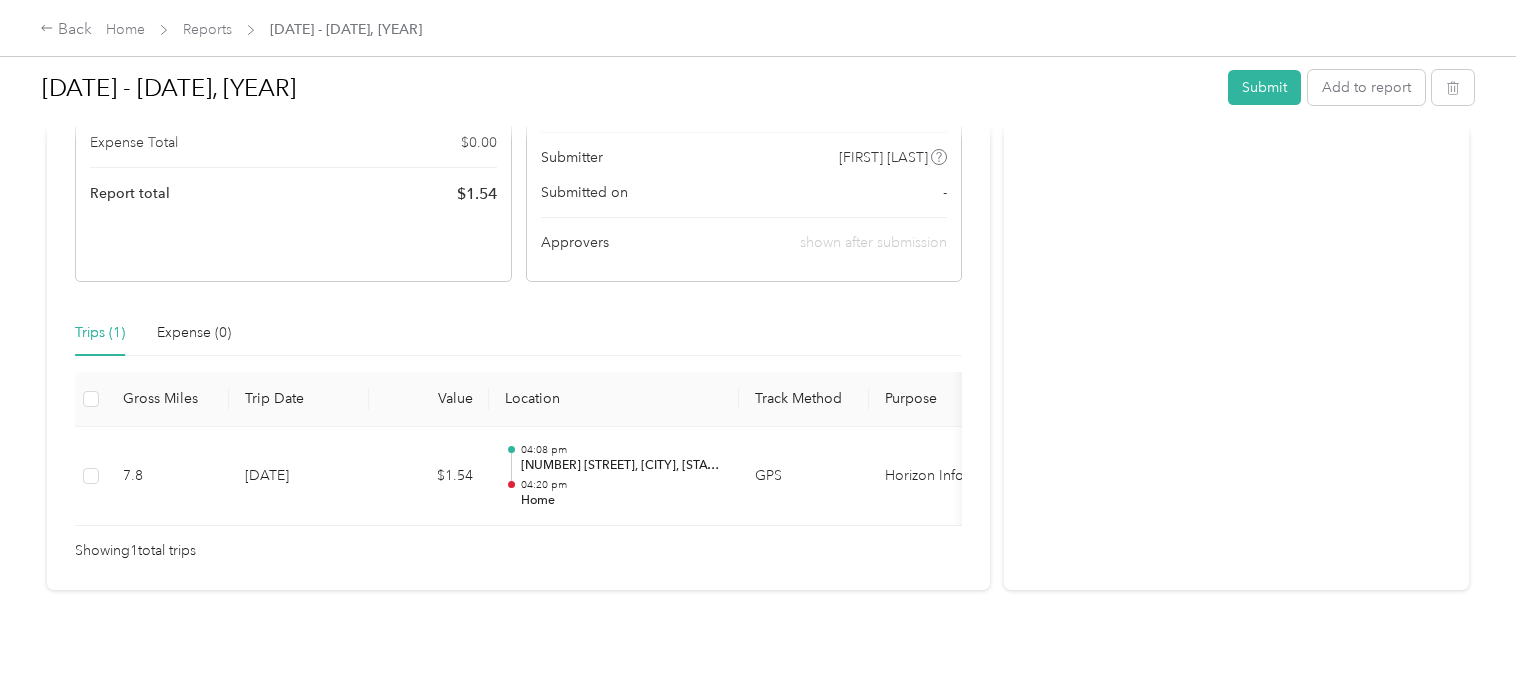 scroll, scrollTop: 0, scrollLeft: 0, axis: both 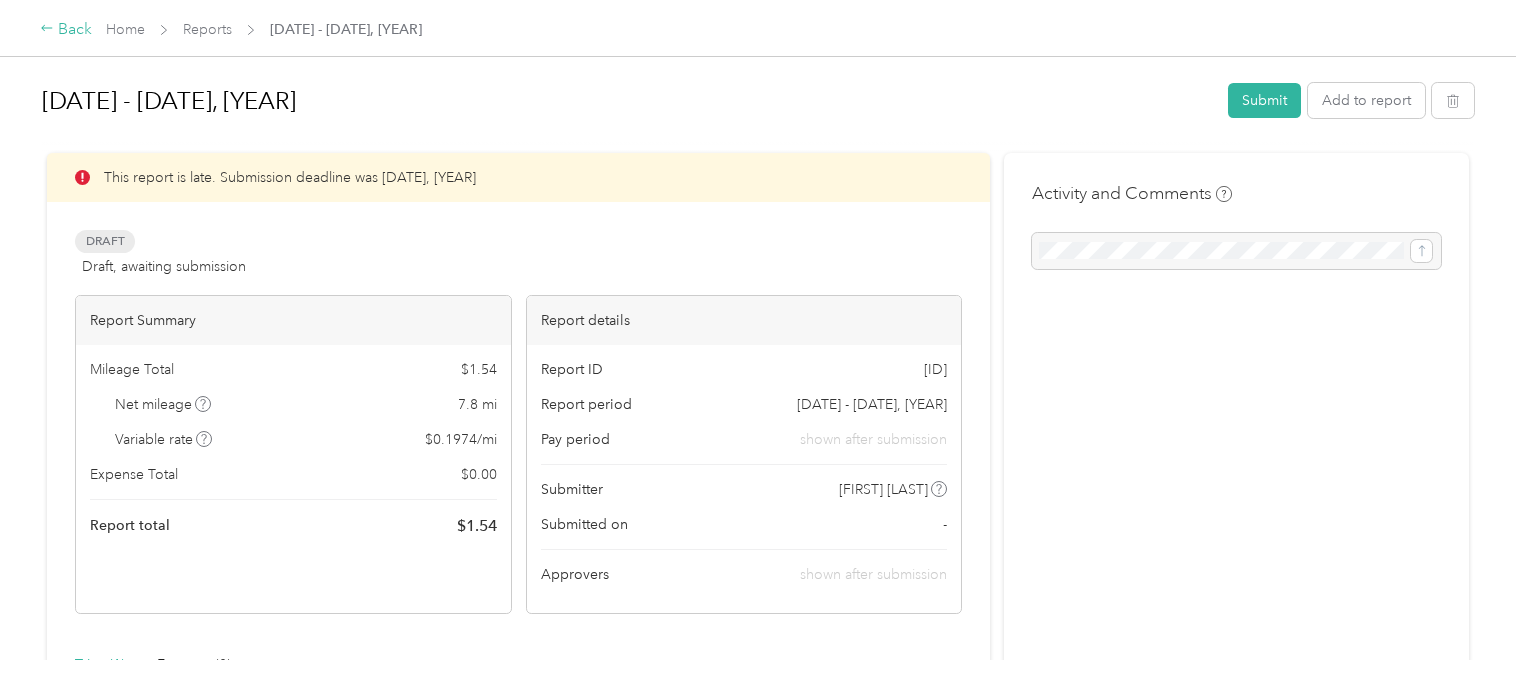 click on "Back" at bounding box center [66, 30] 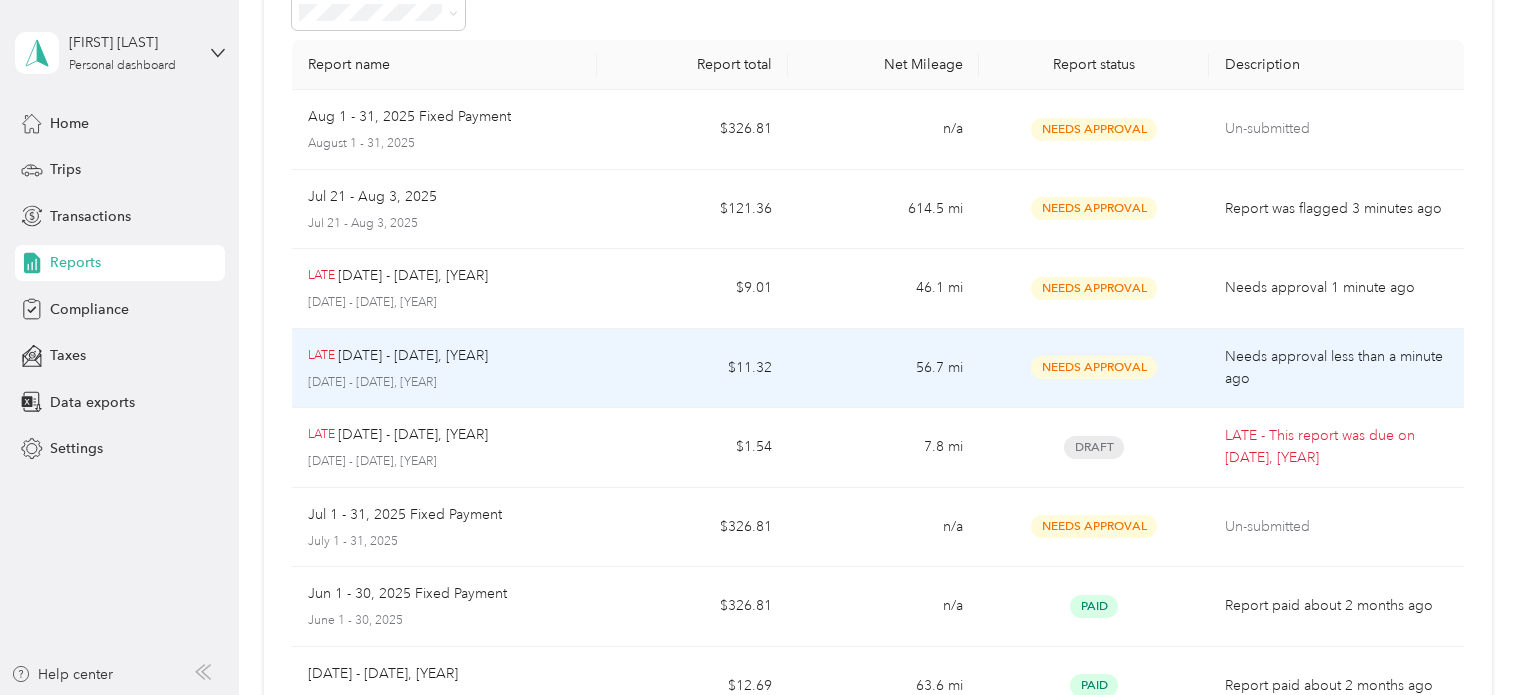 scroll, scrollTop: 0, scrollLeft: 0, axis: both 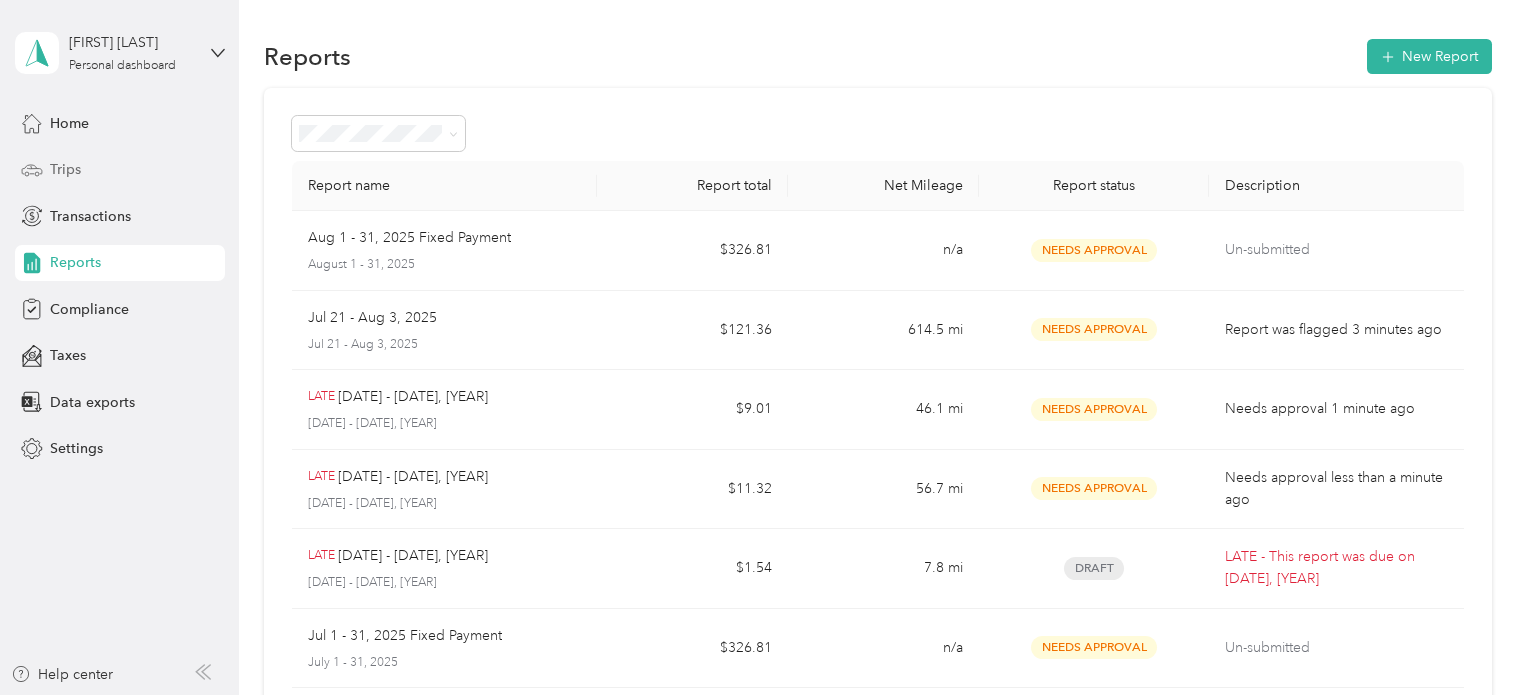 click on "Trips" at bounding box center (120, 170) 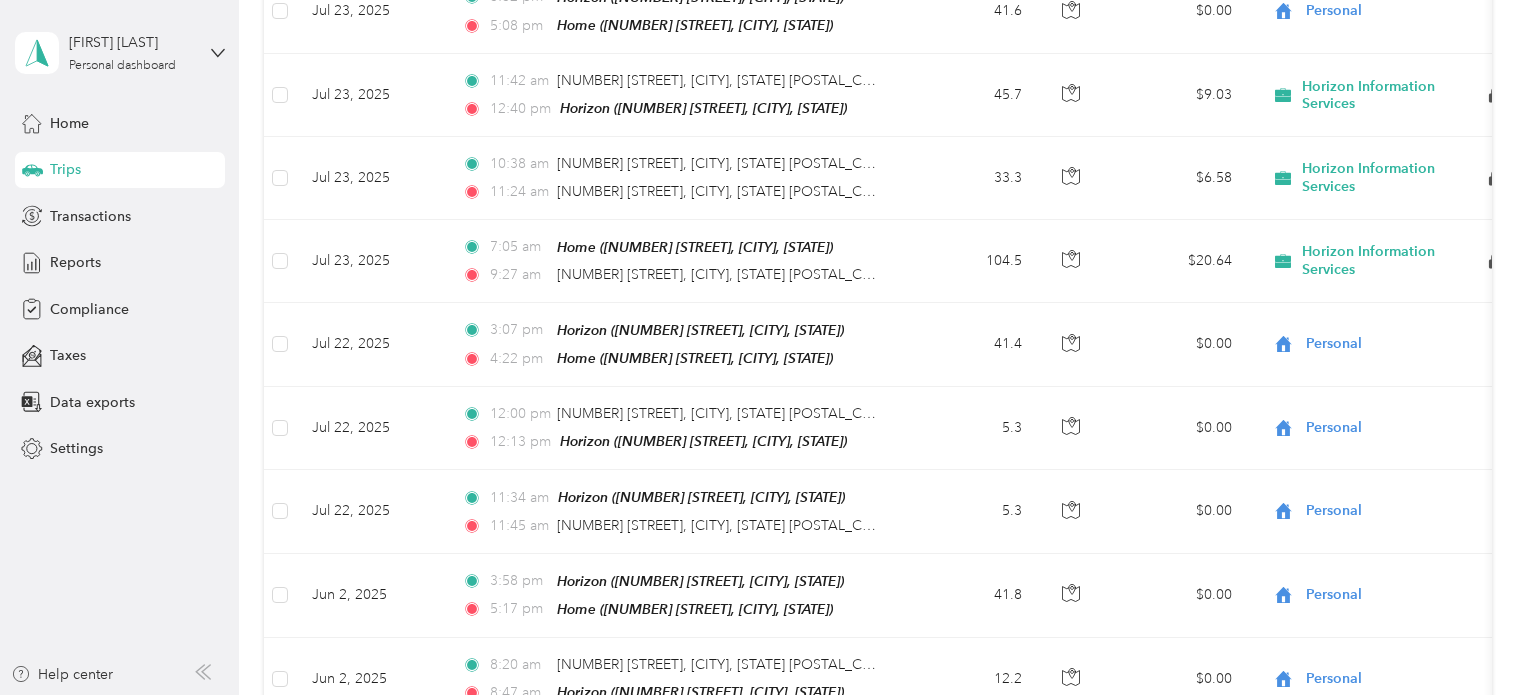 scroll, scrollTop: 2054, scrollLeft: 0, axis: vertical 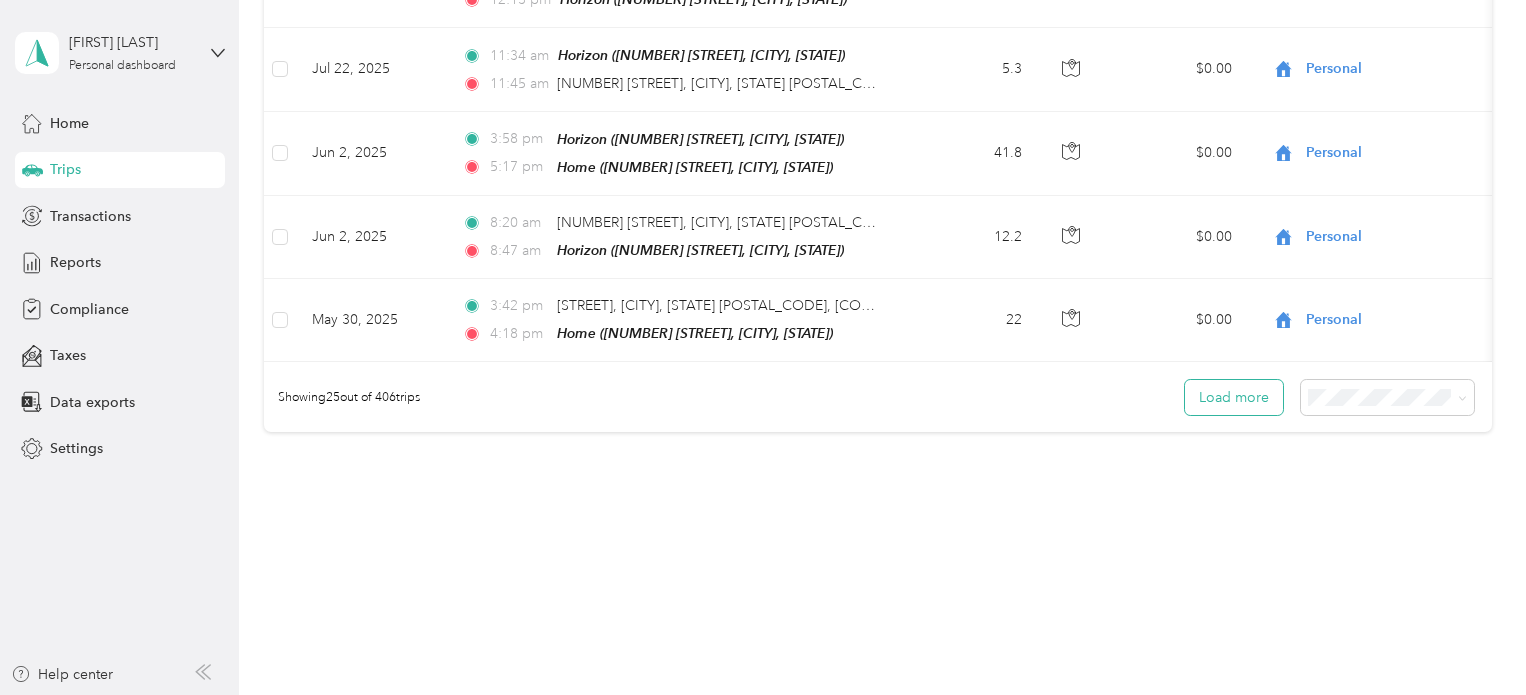 click on "Load more" at bounding box center (1234, 397) 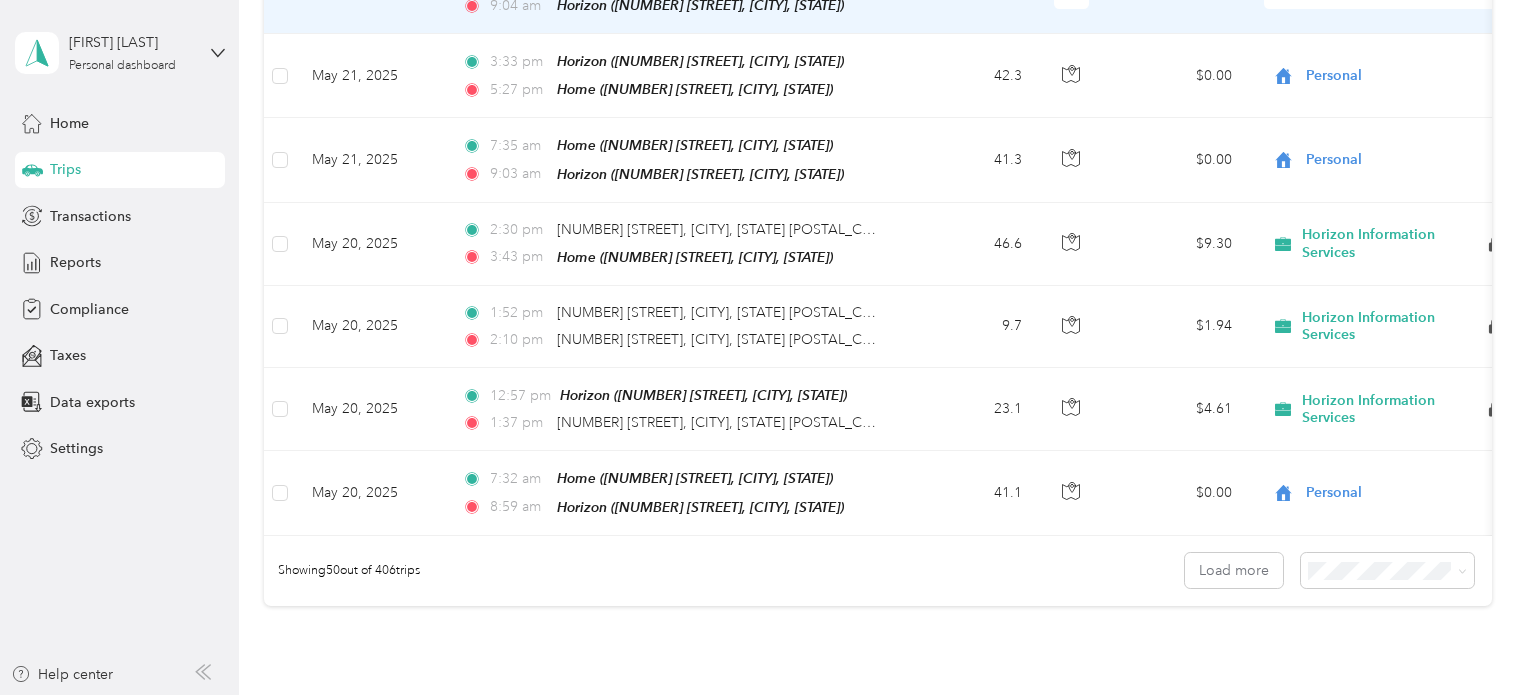 scroll, scrollTop: 3981, scrollLeft: 0, axis: vertical 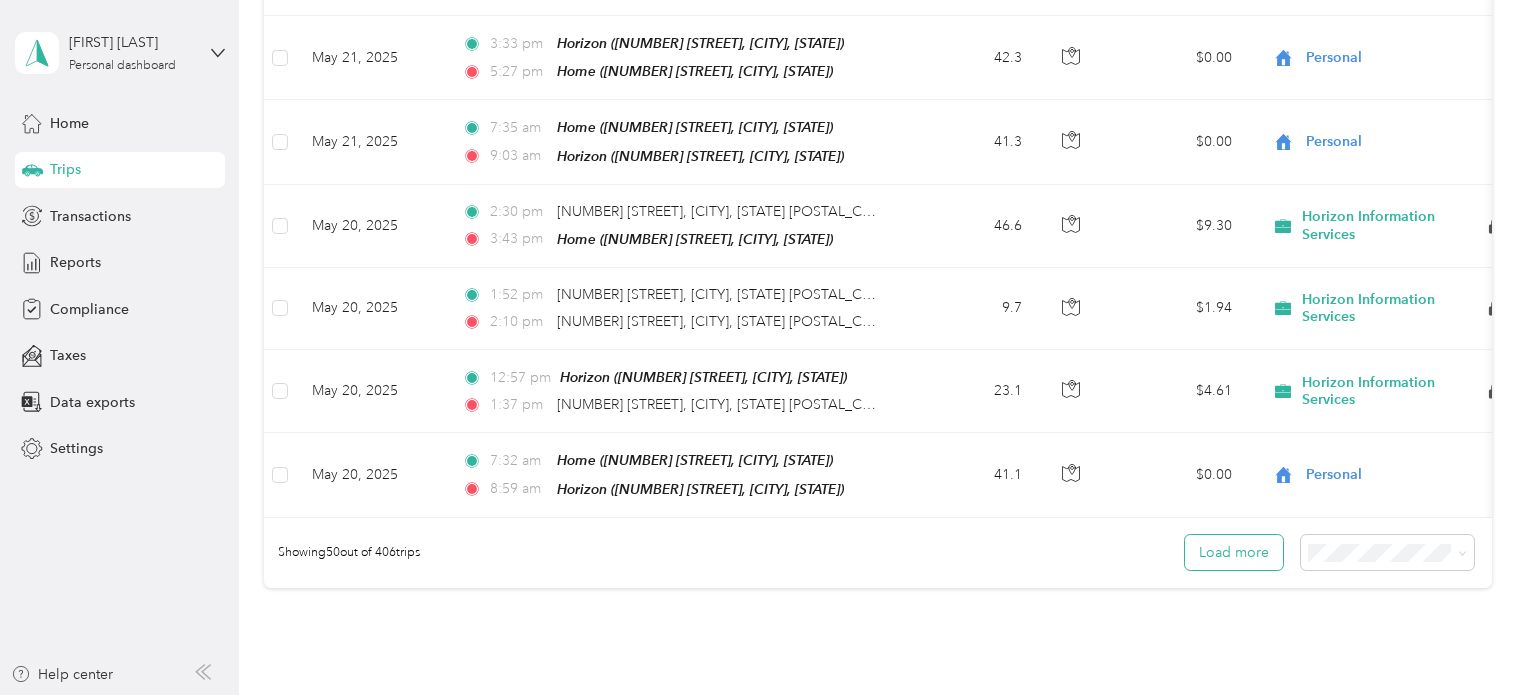 click on "Load more" at bounding box center (1234, 552) 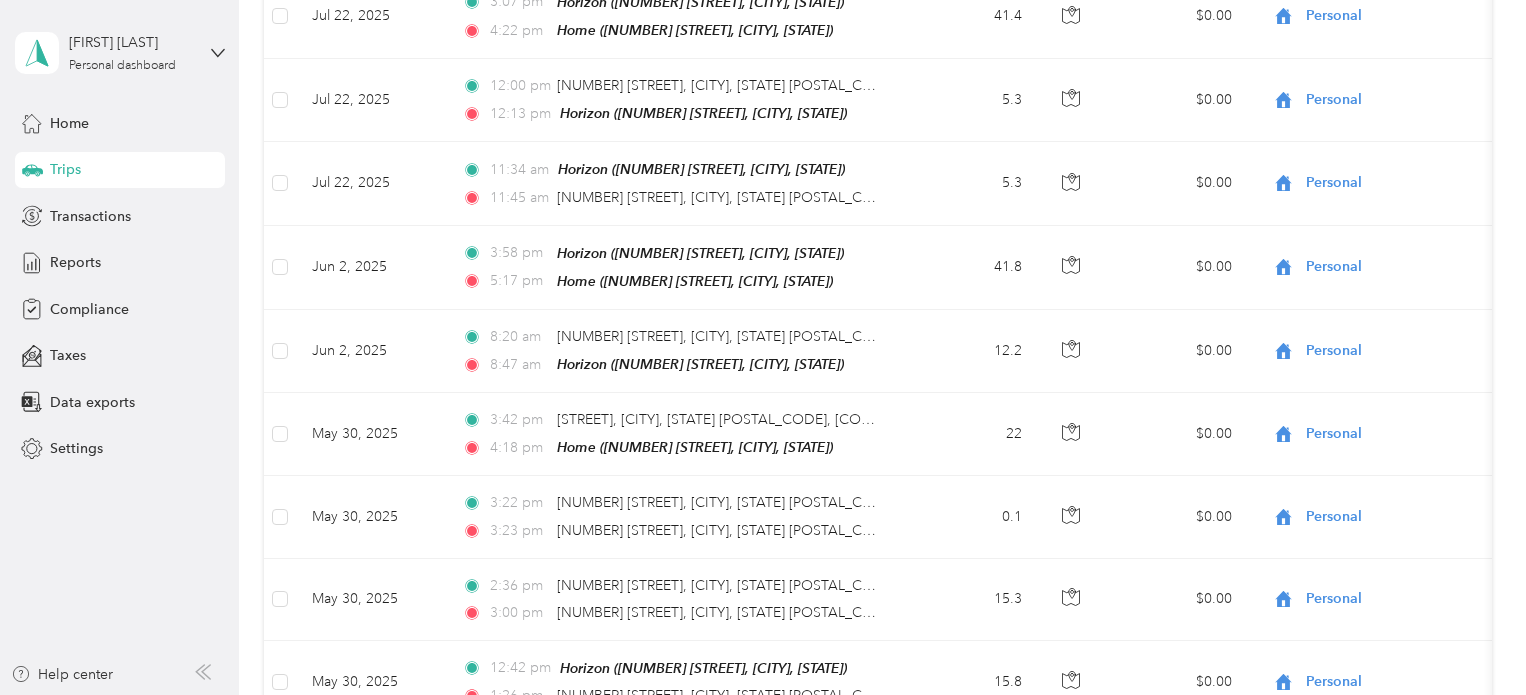 scroll, scrollTop: 1386, scrollLeft: 0, axis: vertical 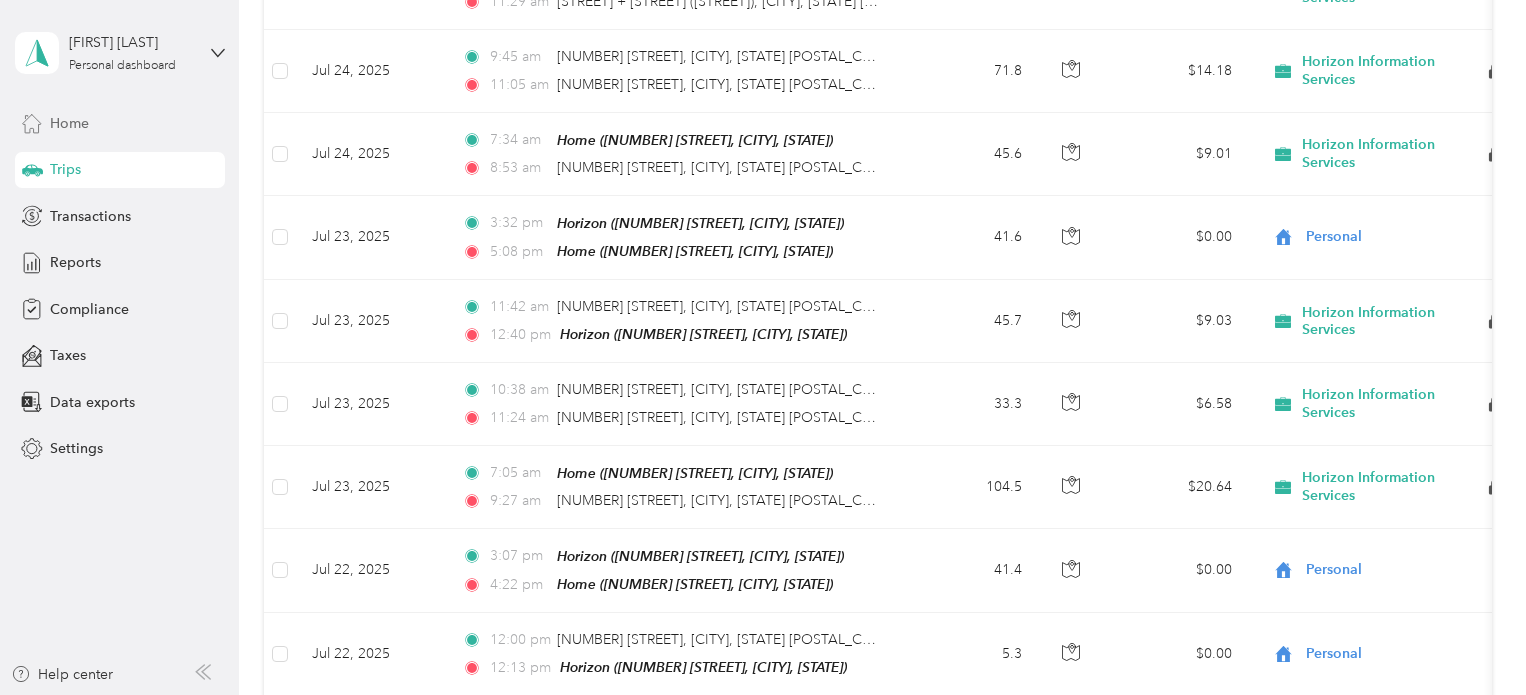 click on "Home" at bounding box center [69, 123] 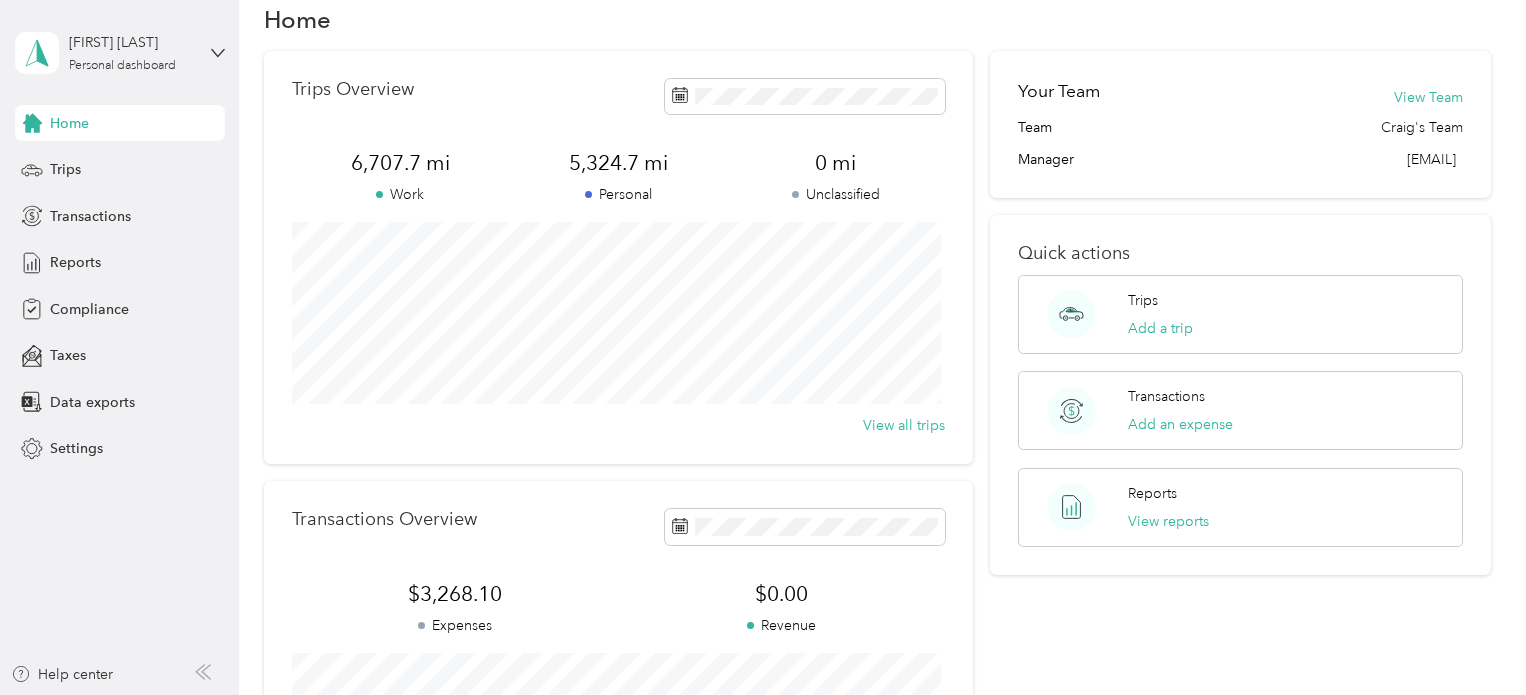 scroll, scrollTop: 0, scrollLeft: 0, axis: both 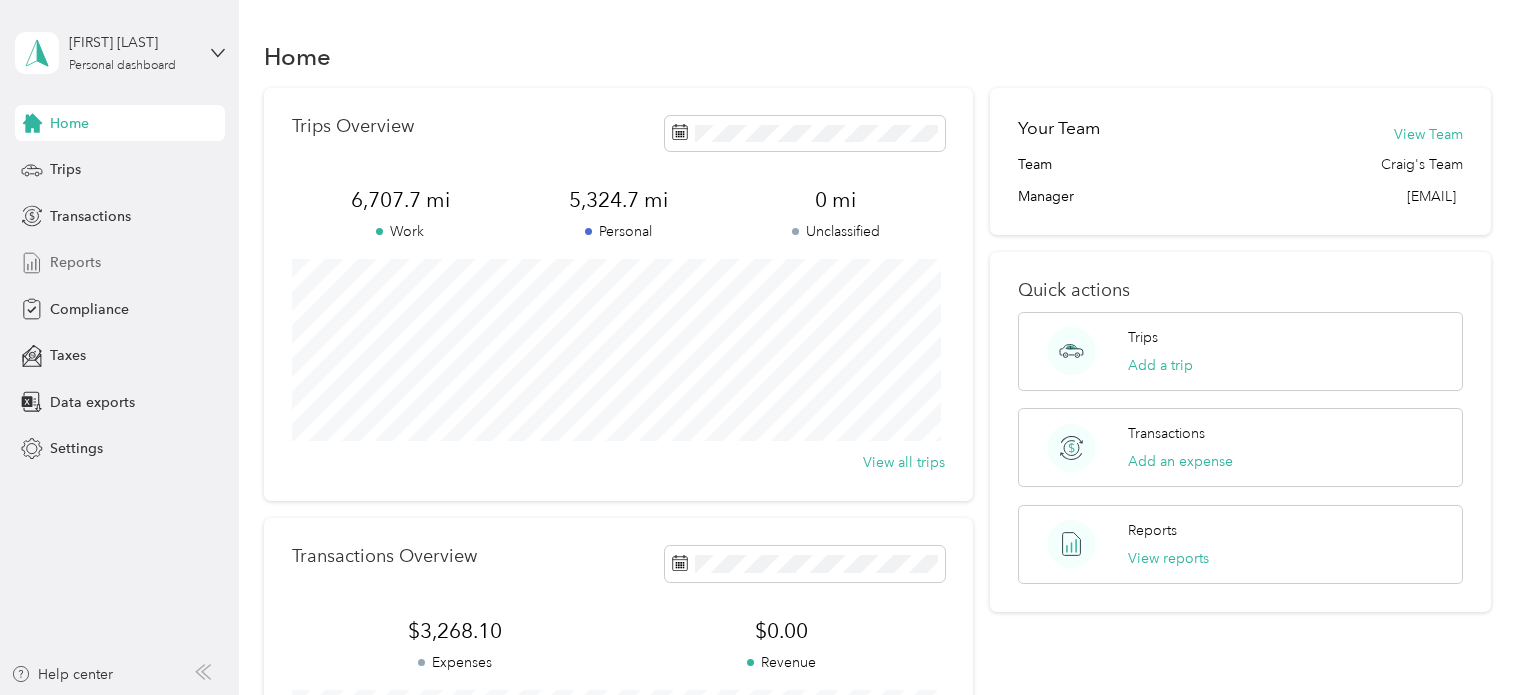 click on "Reports" at bounding box center (75, 262) 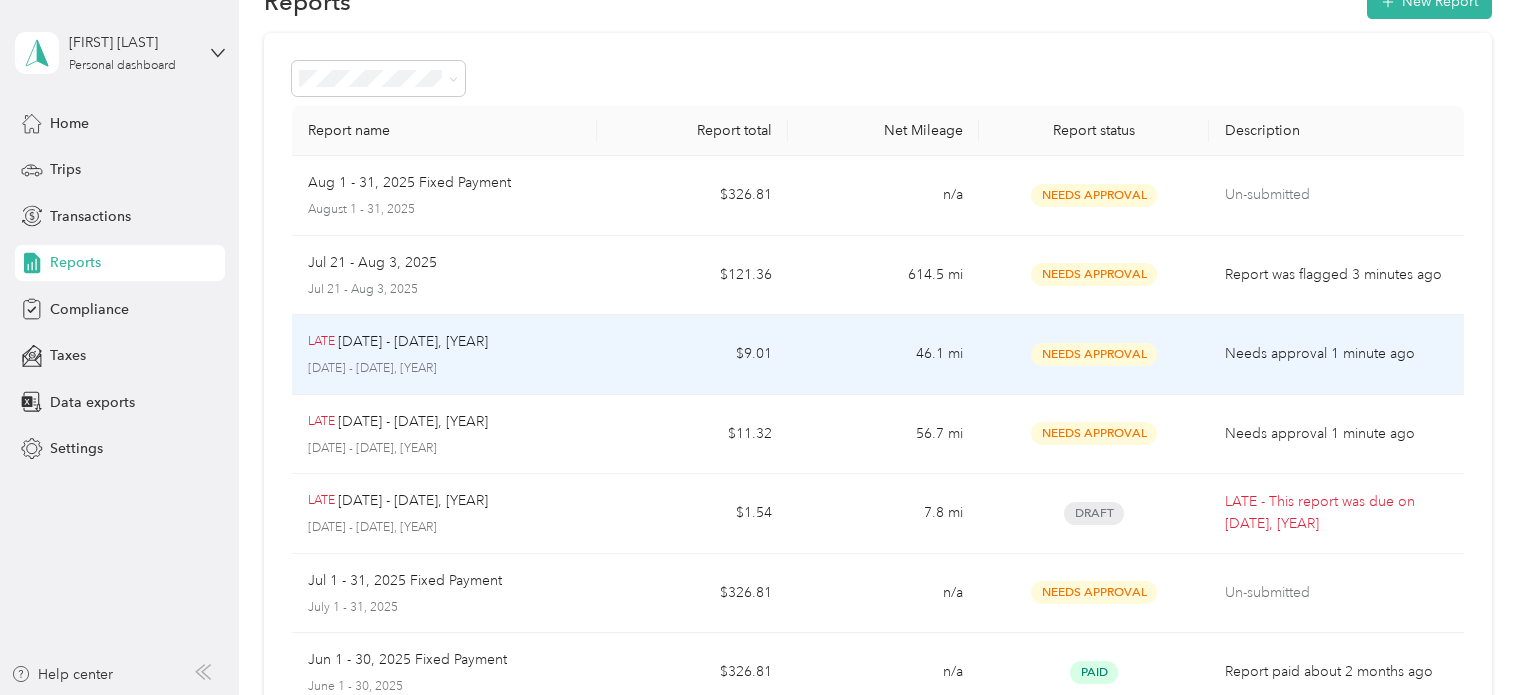 scroll, scrollTop: 56, scrollLeft: 0, axis: vertical 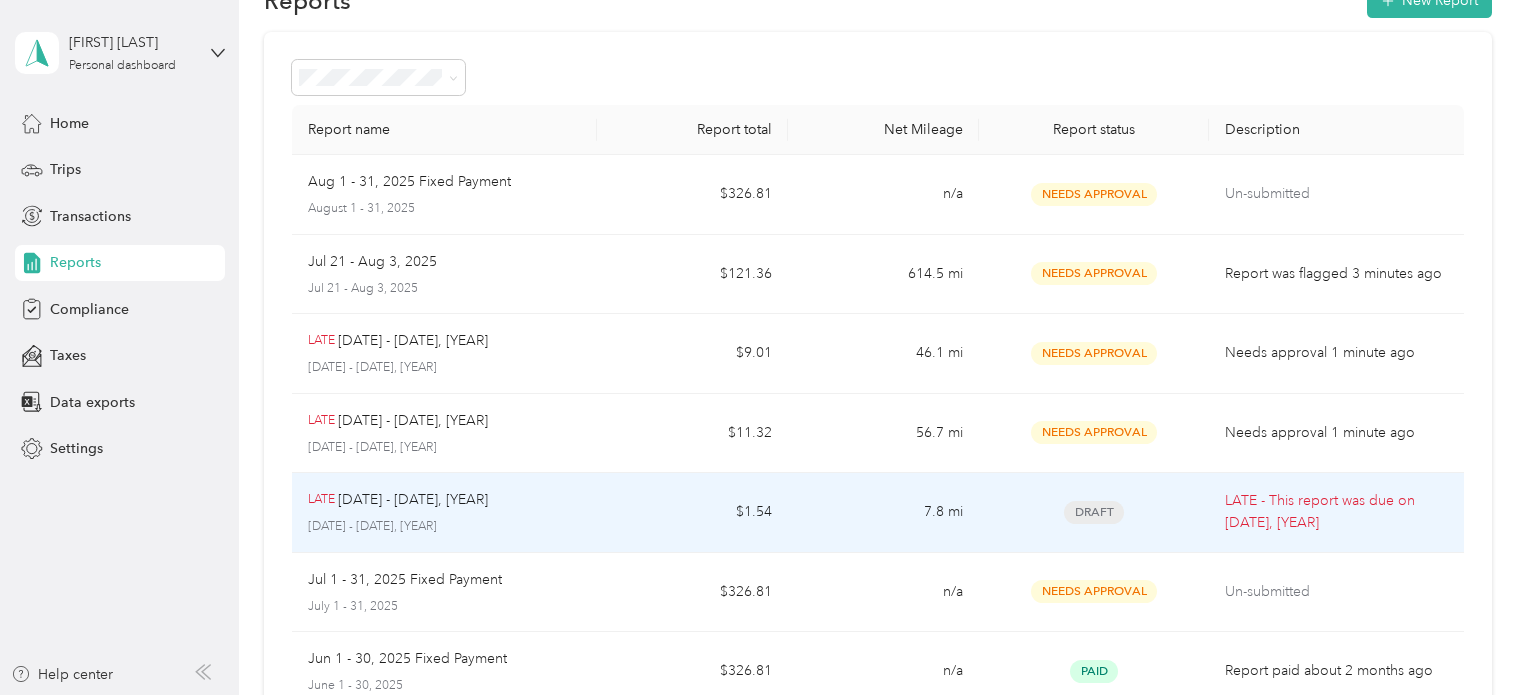 drag, startPoint x: 1222, startPoint y: 507, endPoint x: 1252, endPoint y: 492, distance: 33.54102 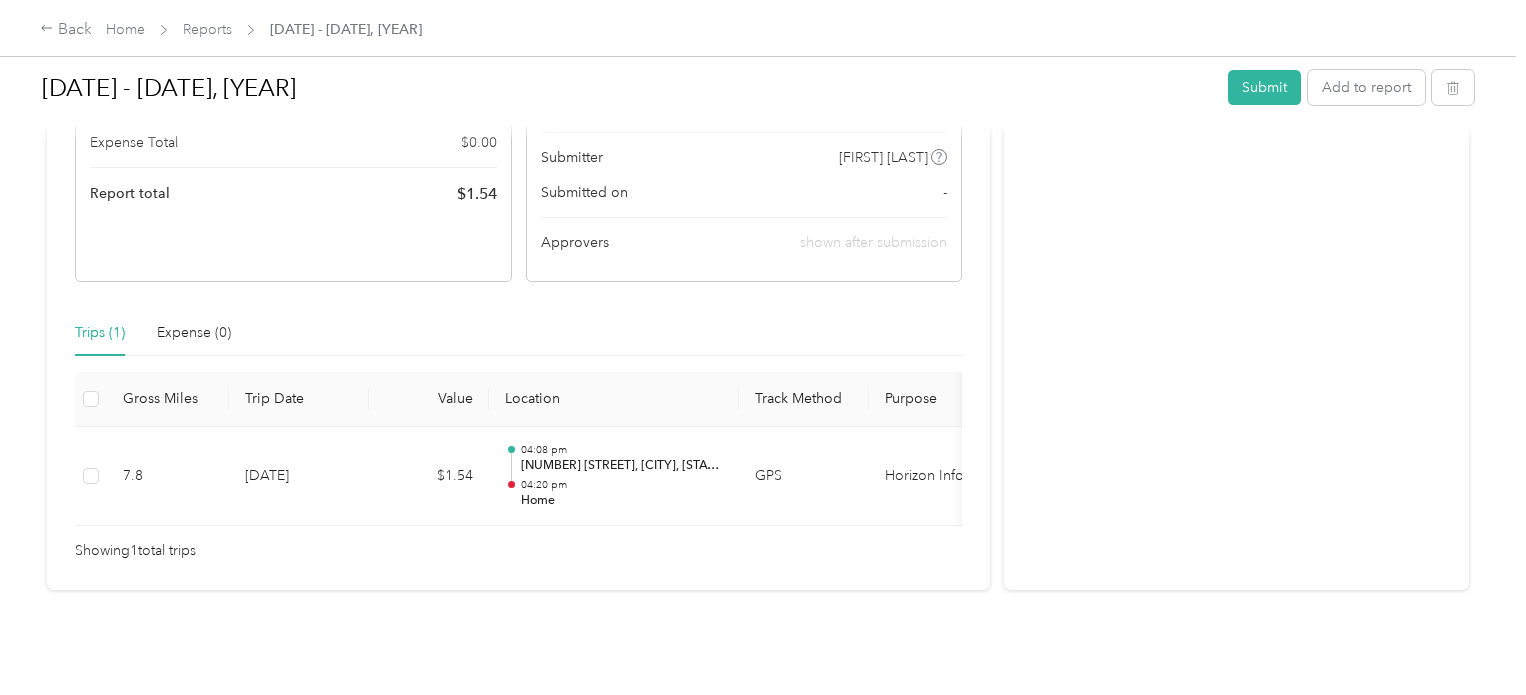 scroll, scrollTop: 0, scrollLeft: 0, axis: both 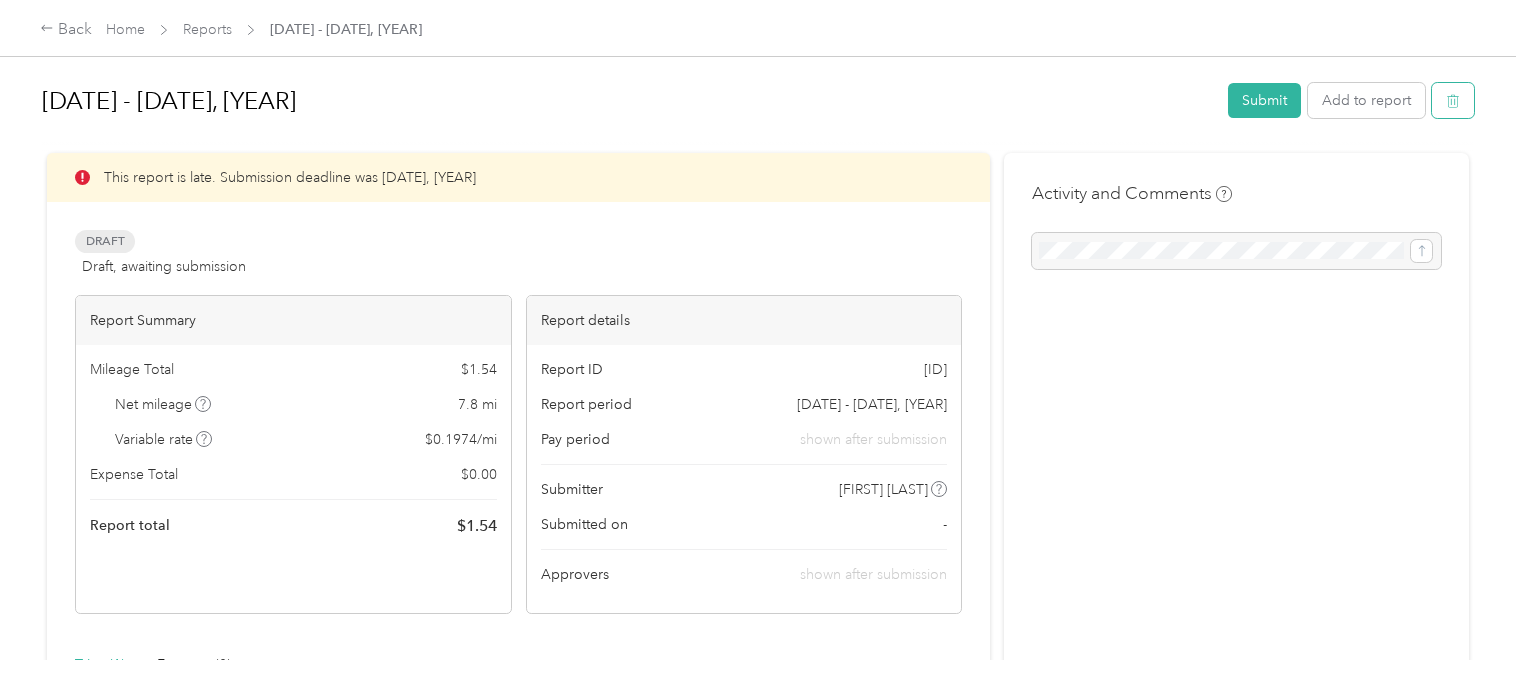 click 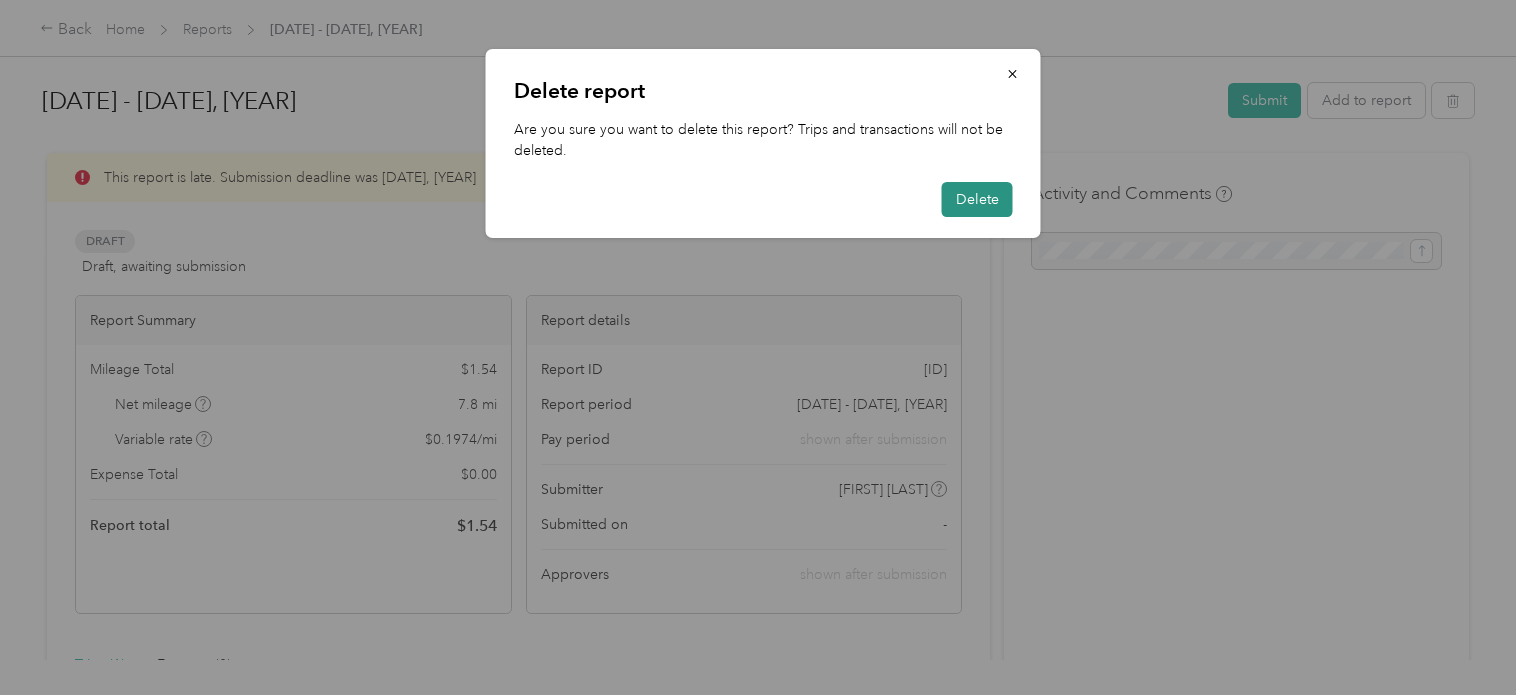 click on "Delete" at bounding box center (977, 199) 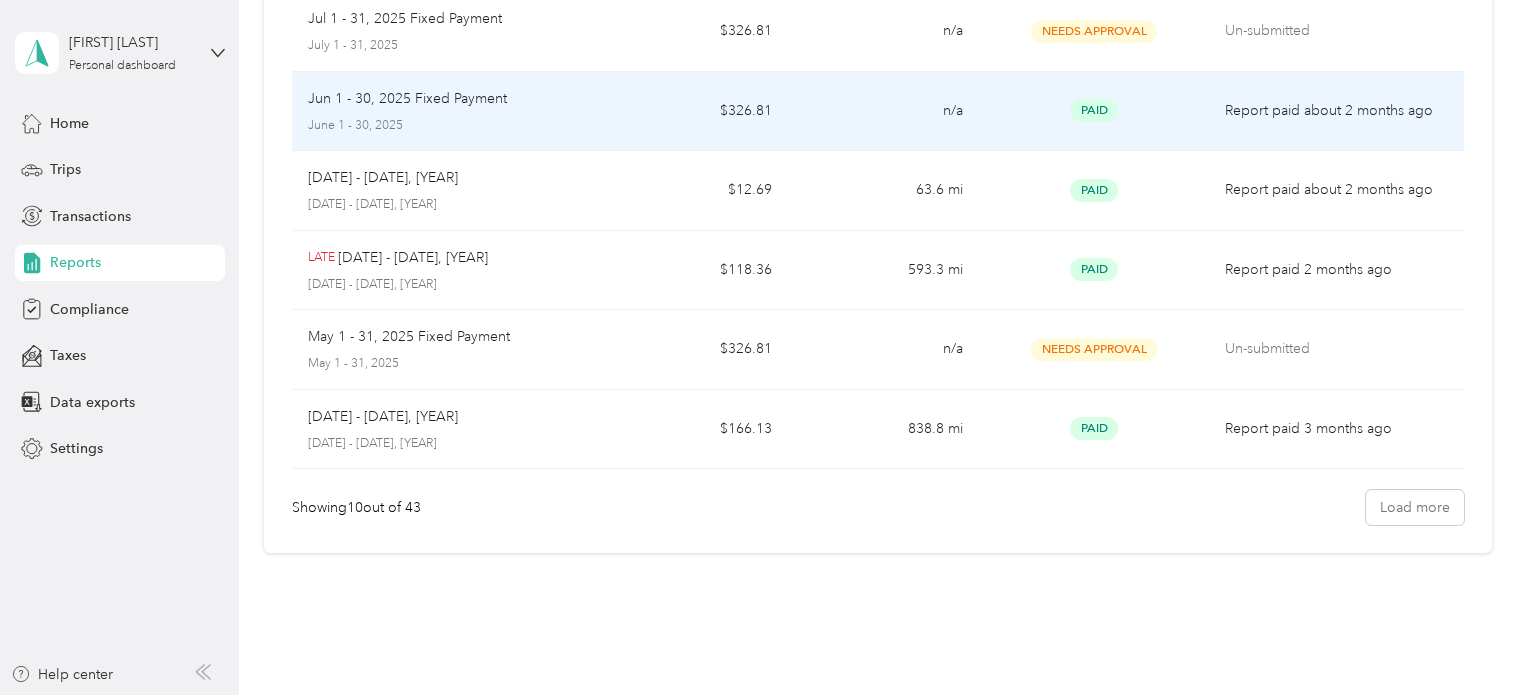scroll, scrollTop: 0, scrollLeft: 0, axis: both 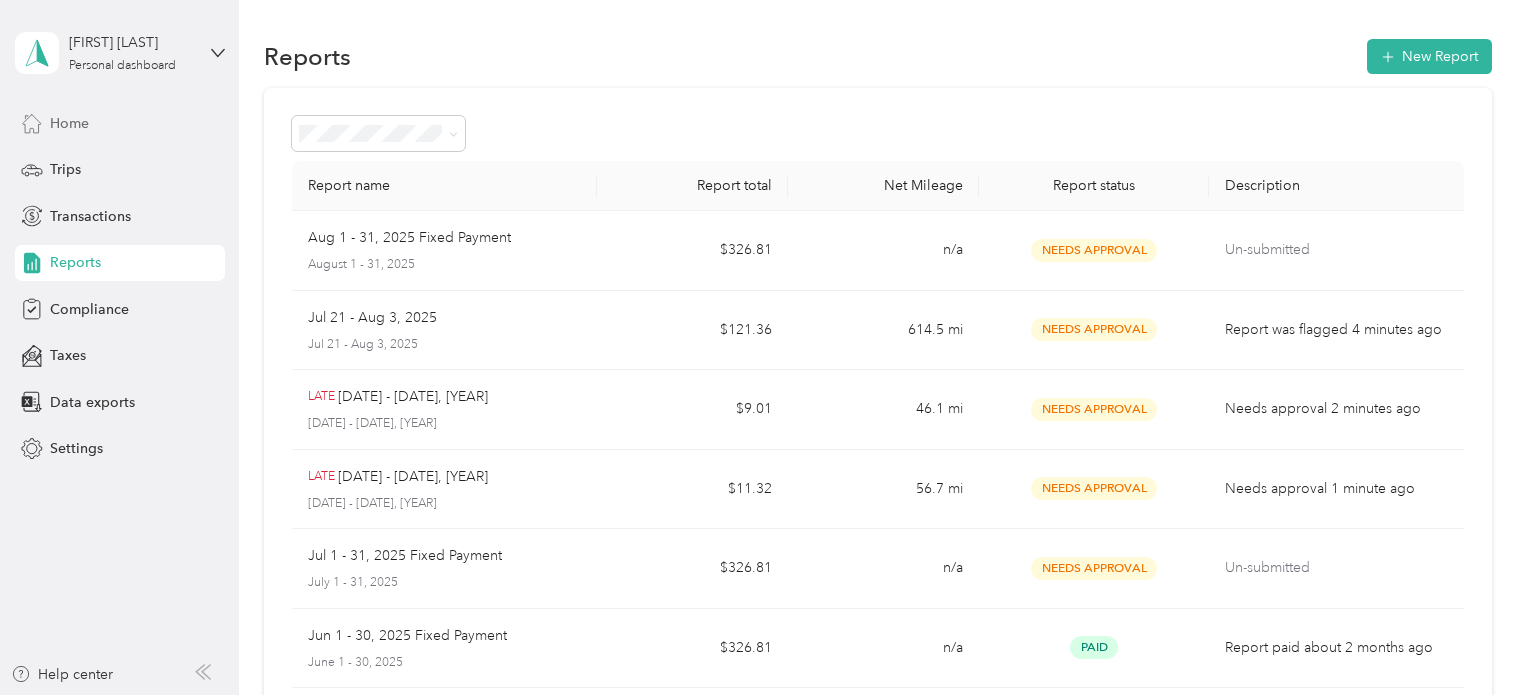 click on "Home" at bounding box center (120, 123) 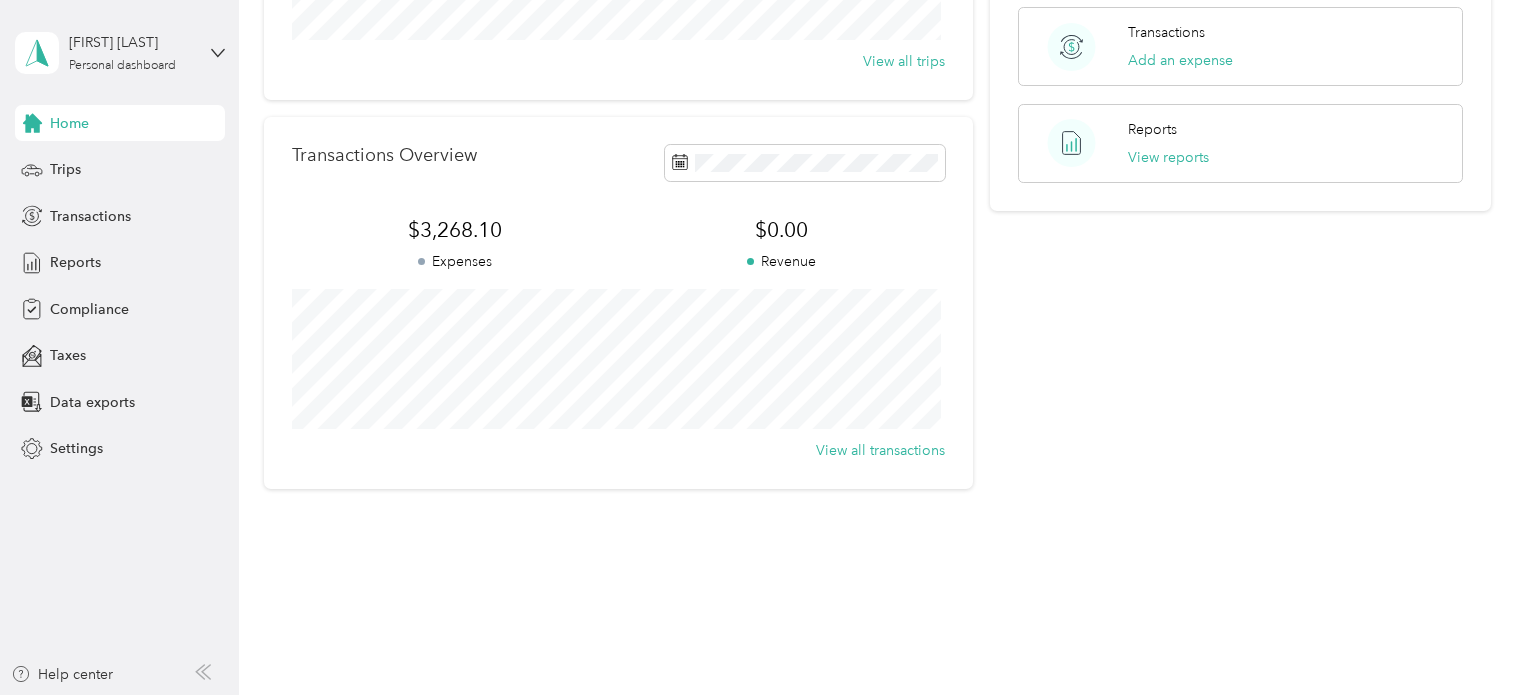 scroll, scrollTop: 0, scrollLeft: 0, axis: both 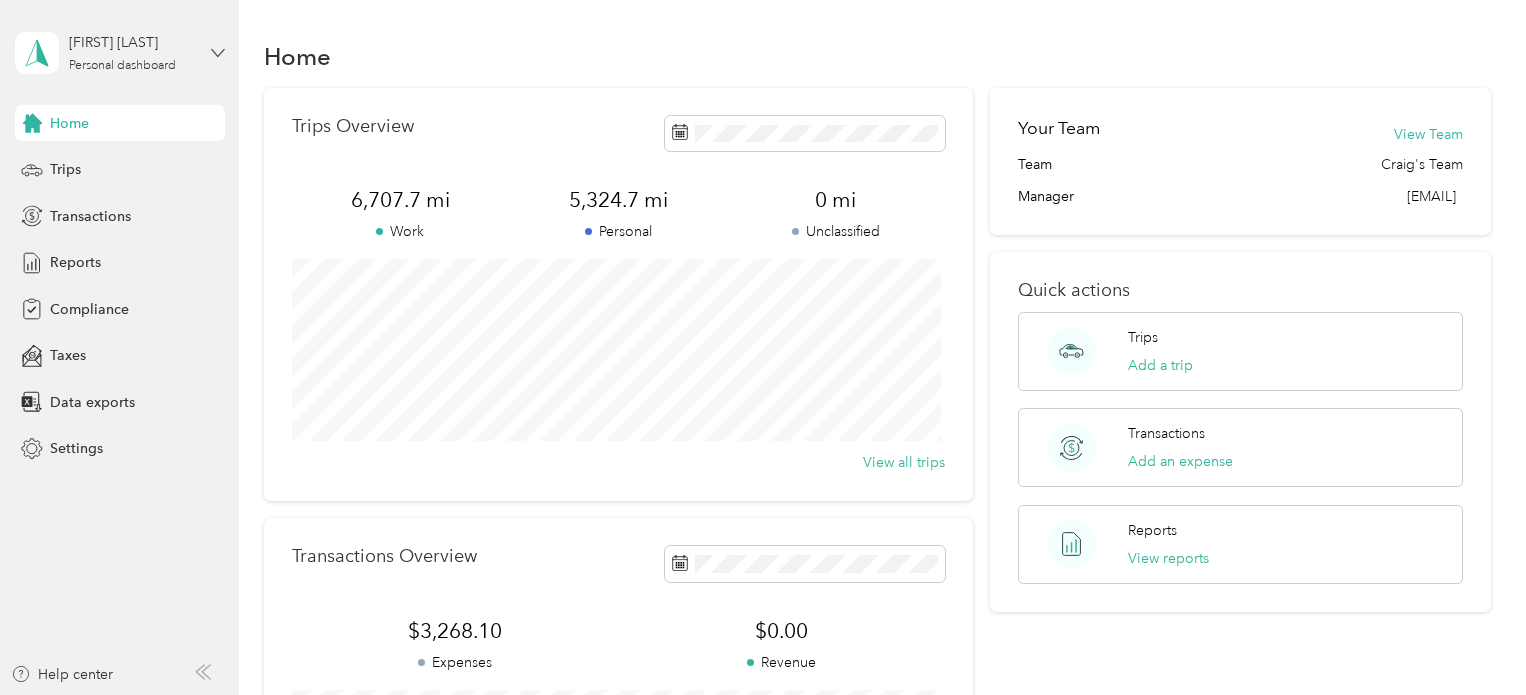 click 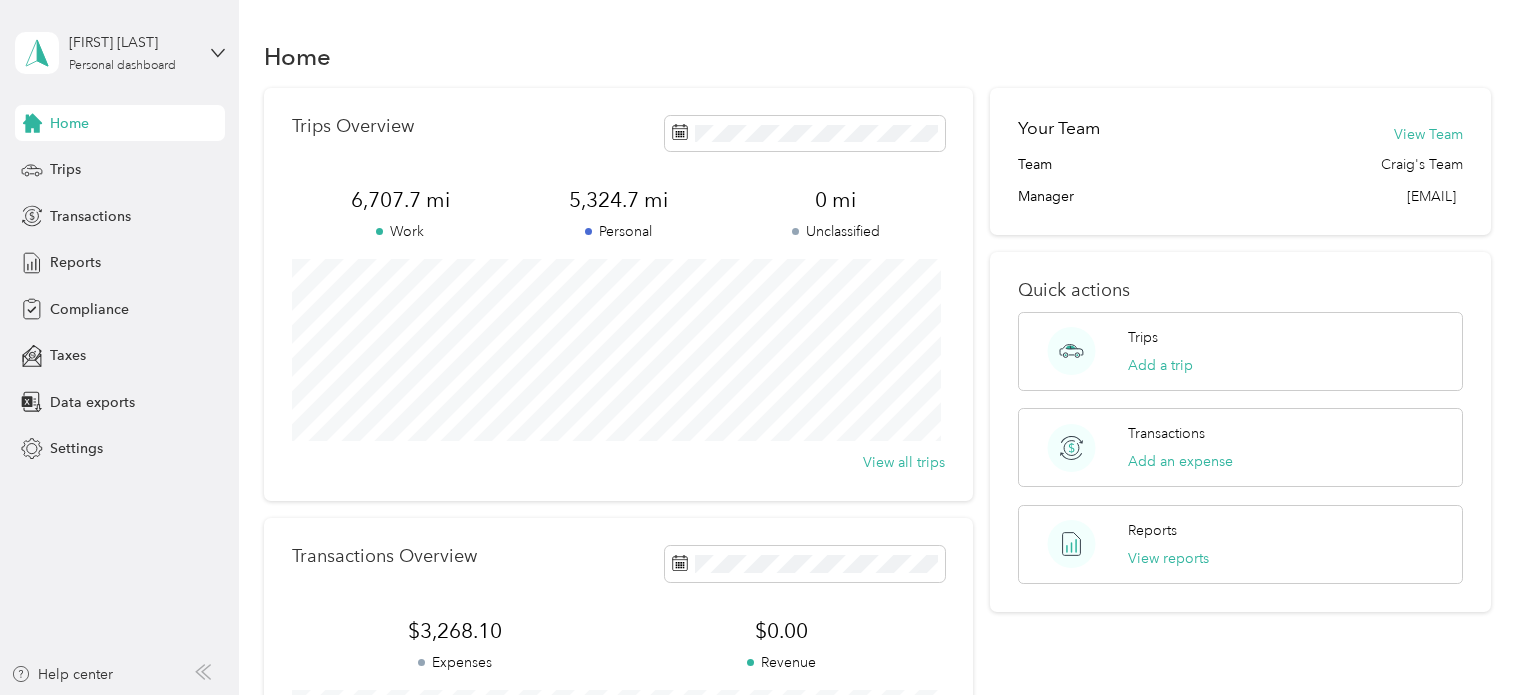 click on "Log out" at bounding box center (70, 153) 